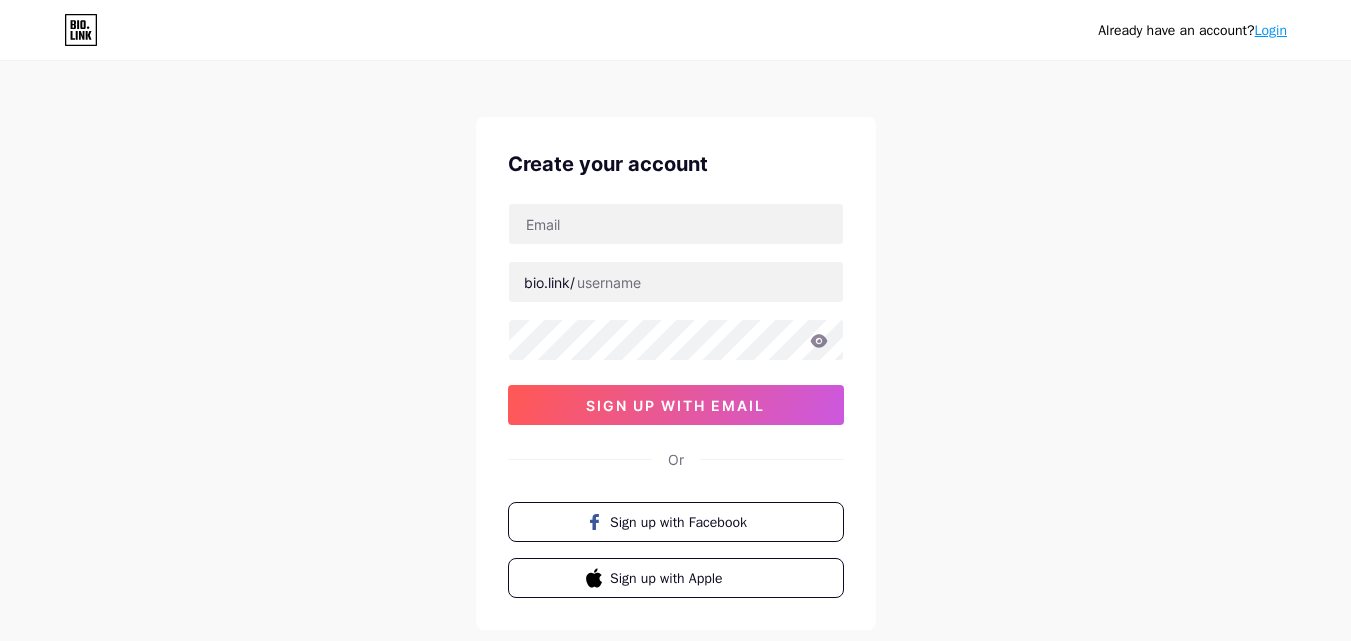 scroll, scrollTop: 0, scrollLeft: 0, axis: both 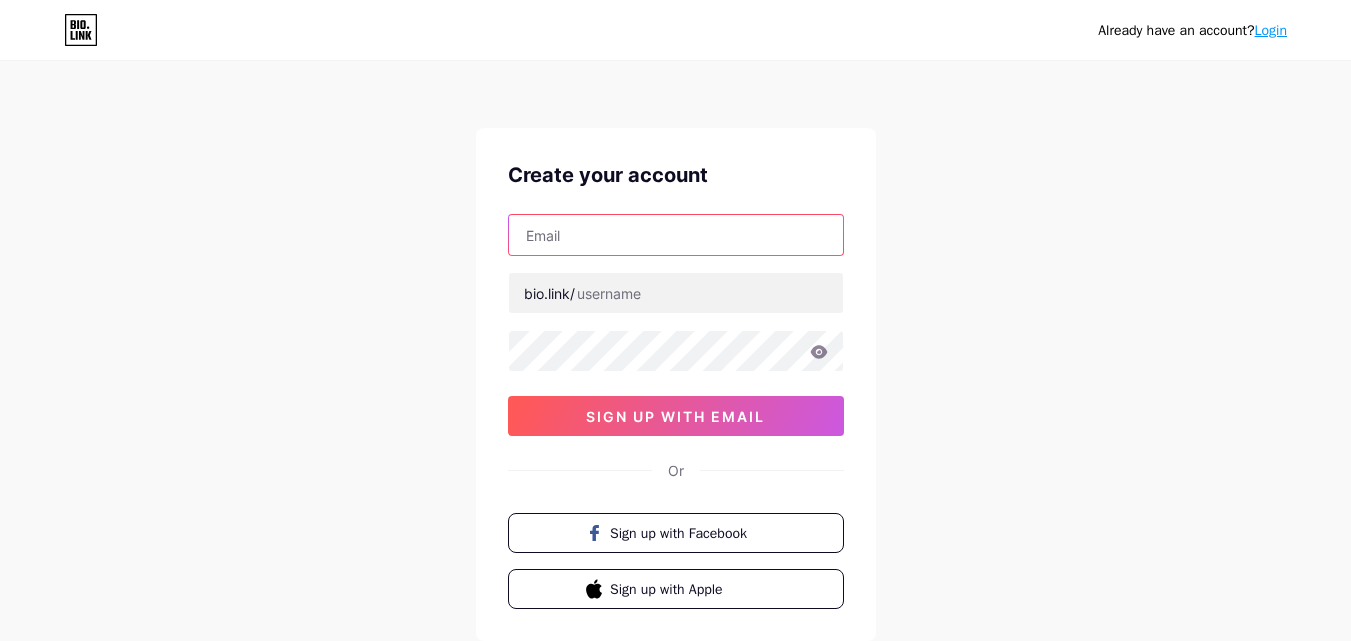 click at bounding box center (676, 235) 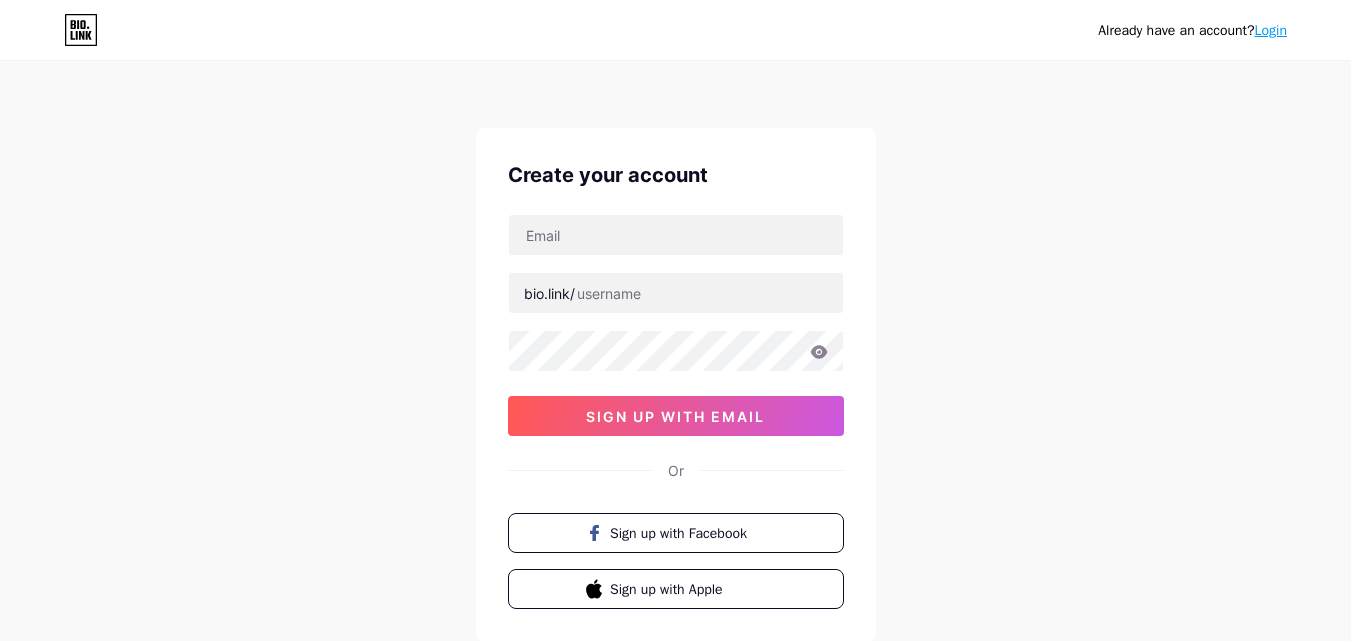 click on "Already have an account?  Login   Create your account         bio.link/                       sign up with email         Or       Sign up with Facebook
Sign up with Apple
By signing up, you agree to our  Terms of Service  and  Privacy Policy ." at bounding box center [675, 382] 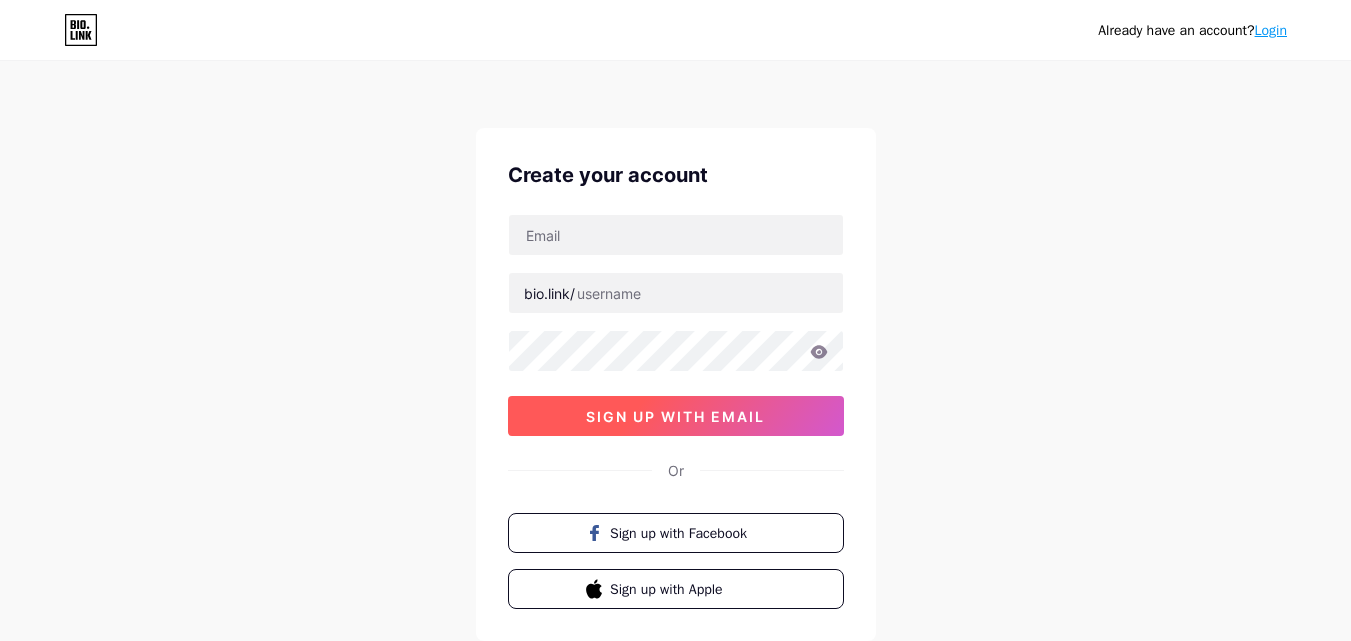 click on "sign up with email" at bounding box center [675, 416] 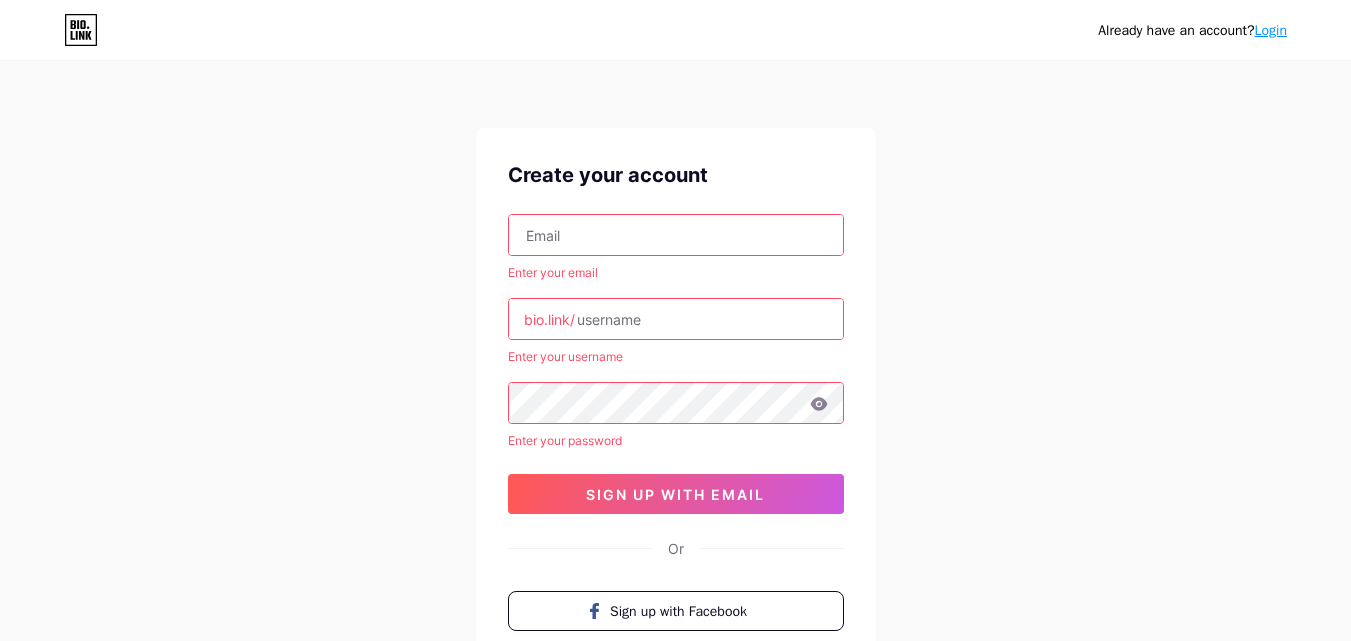 click at bounding box center [676, 235] 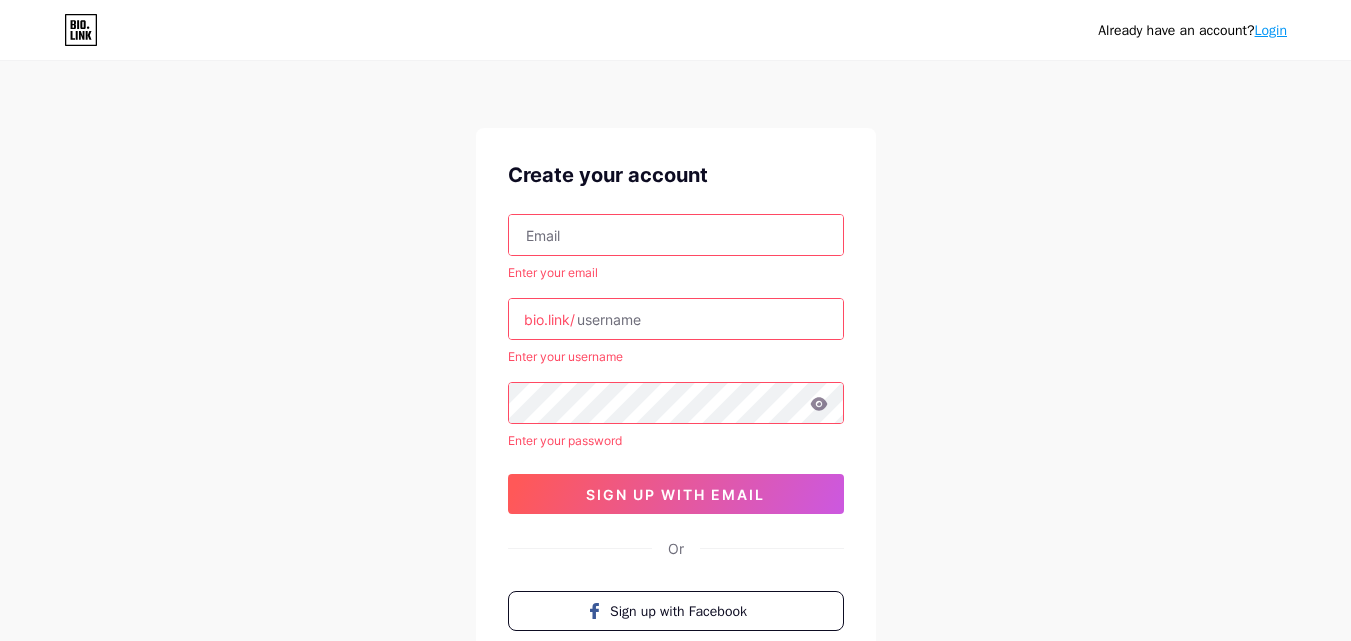 type on "[FIRST]@[WEBSITE]" 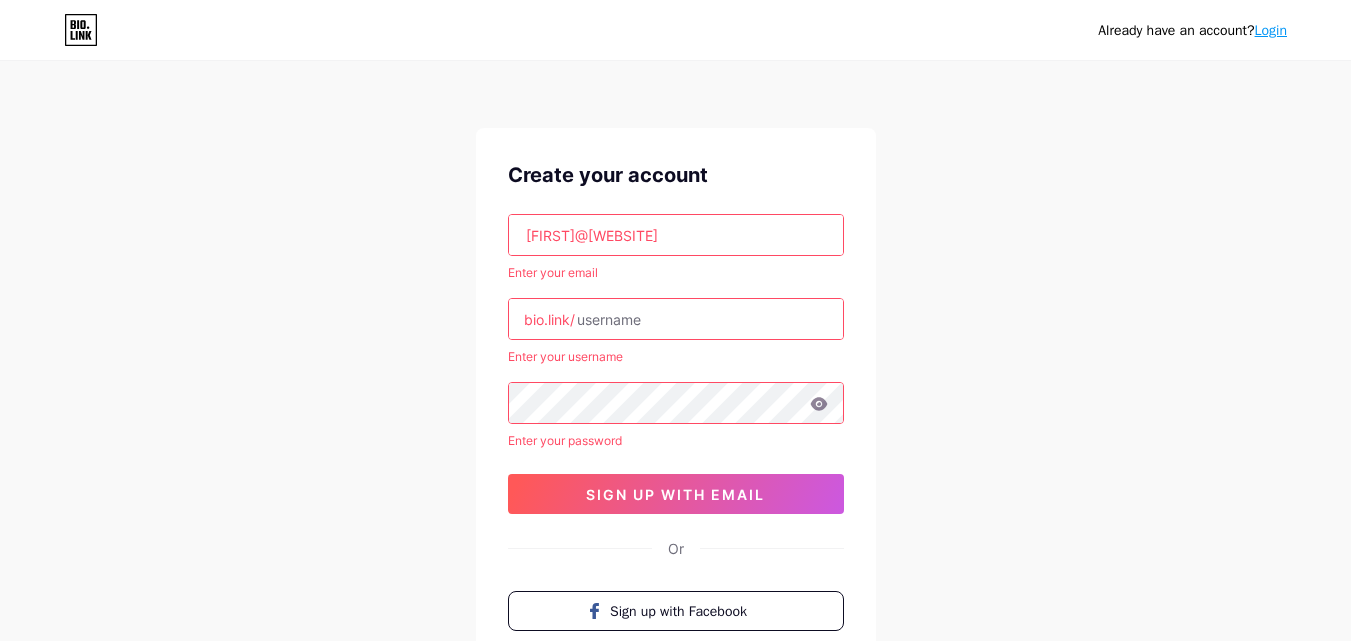click at bounding box center [676, 319] 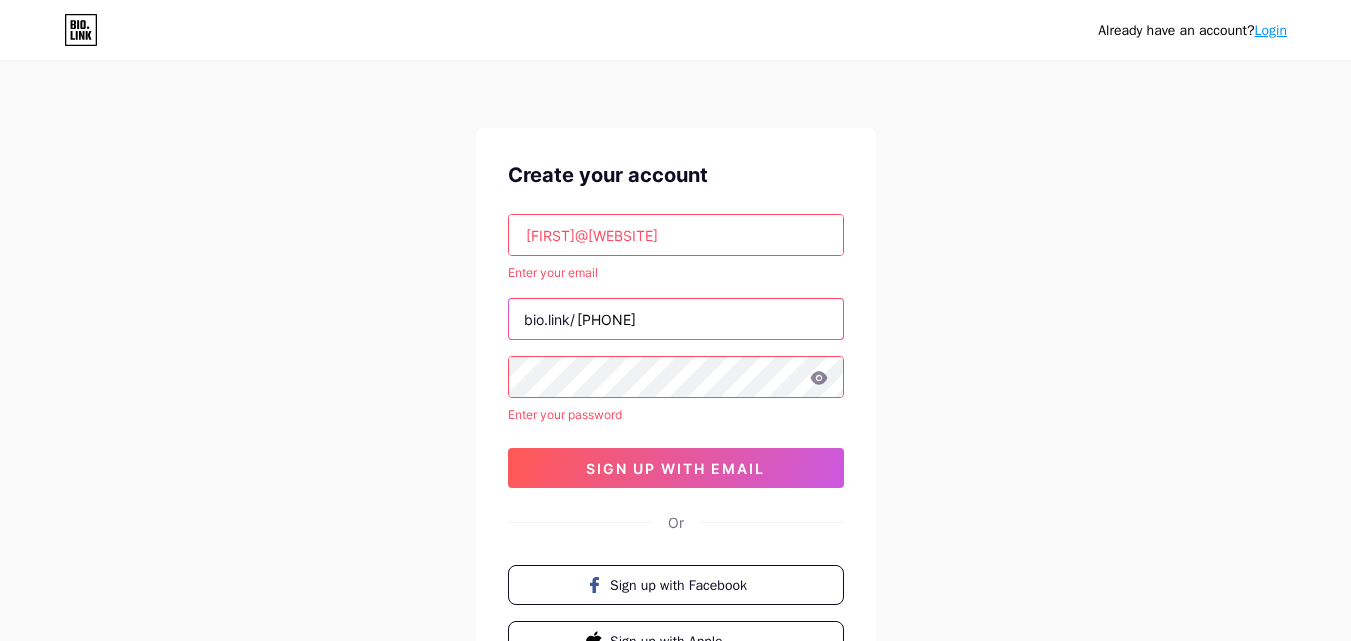 type on "[PHONE]" 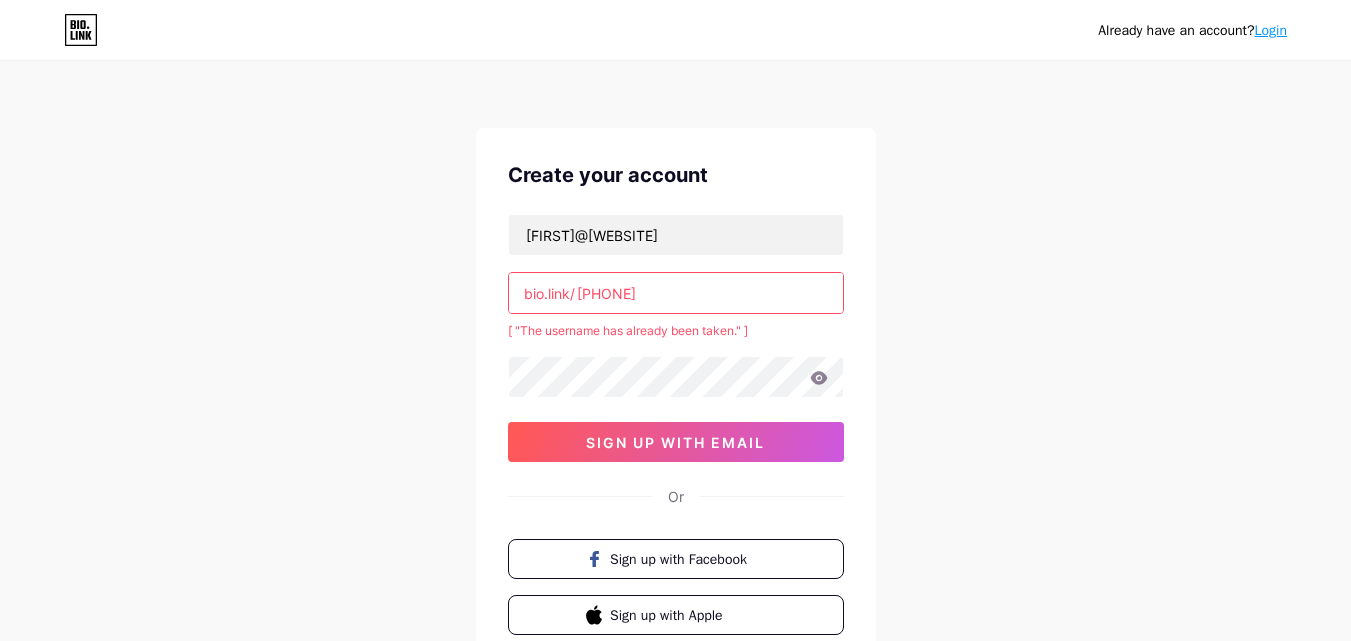 click on "[PHONE]" at bounding box center [676, 293] 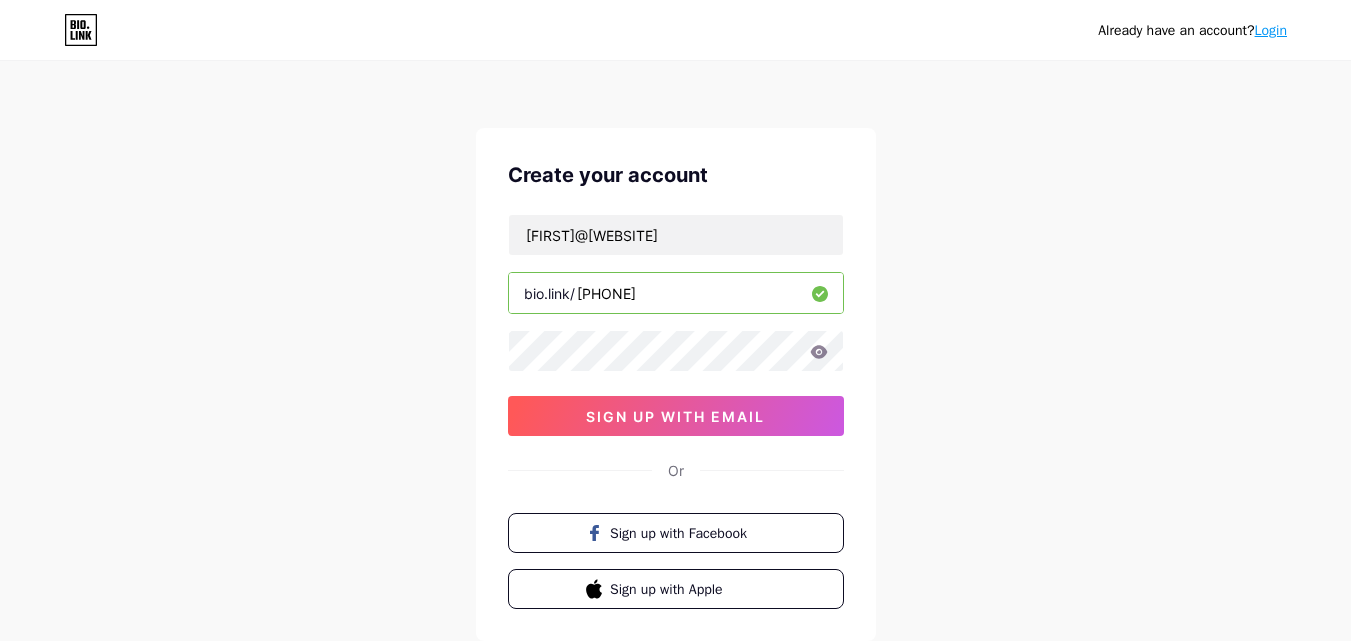 type on "[PHONE]" 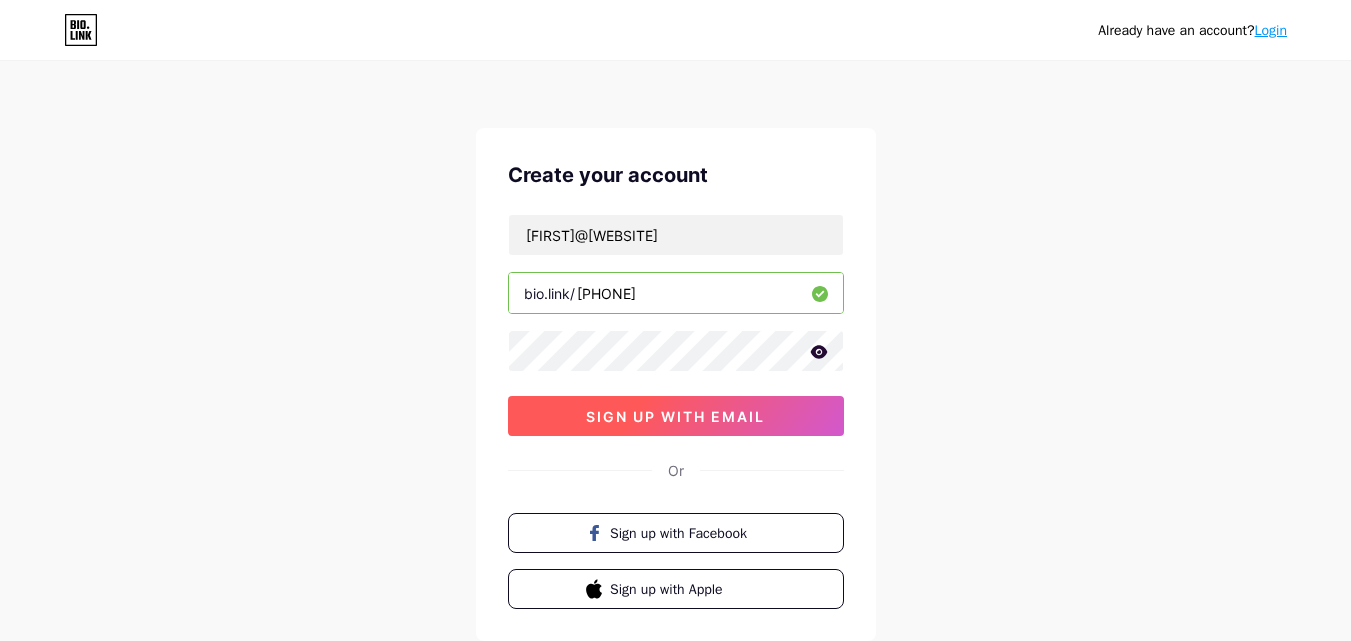 click on "sign up with email" at bounding box center (675, 416) 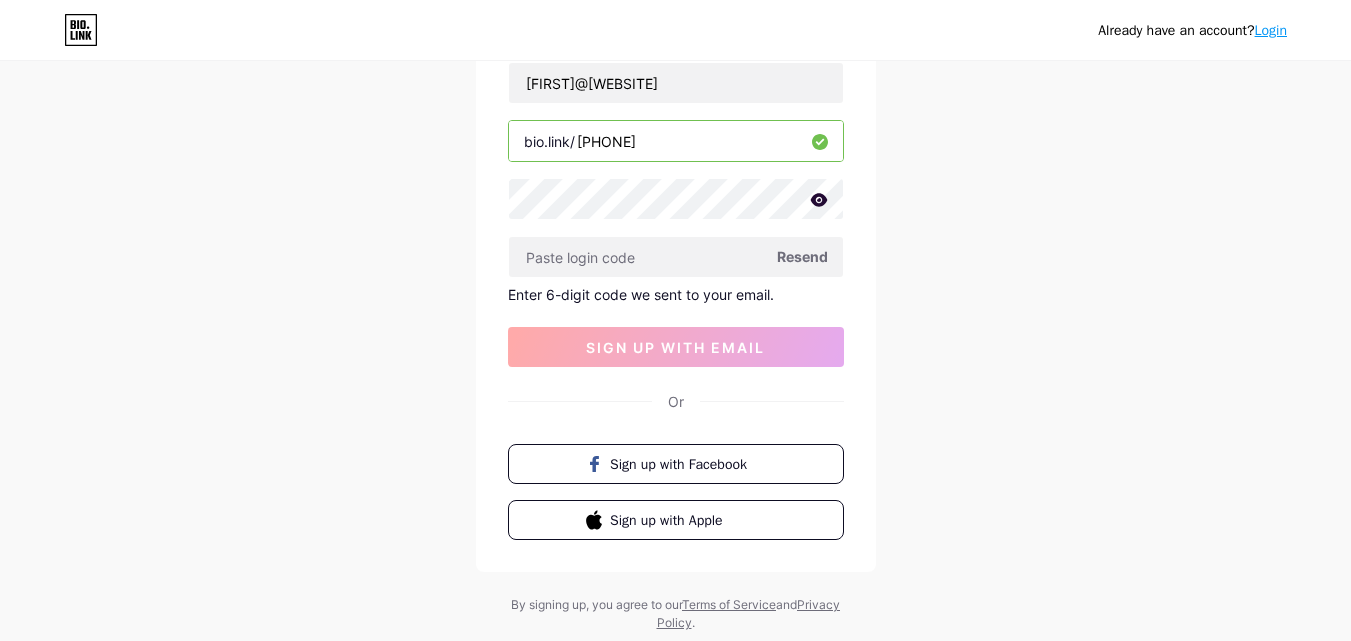 scroll, scrollTop: 183, scrollLeft: 0, axis: vertical 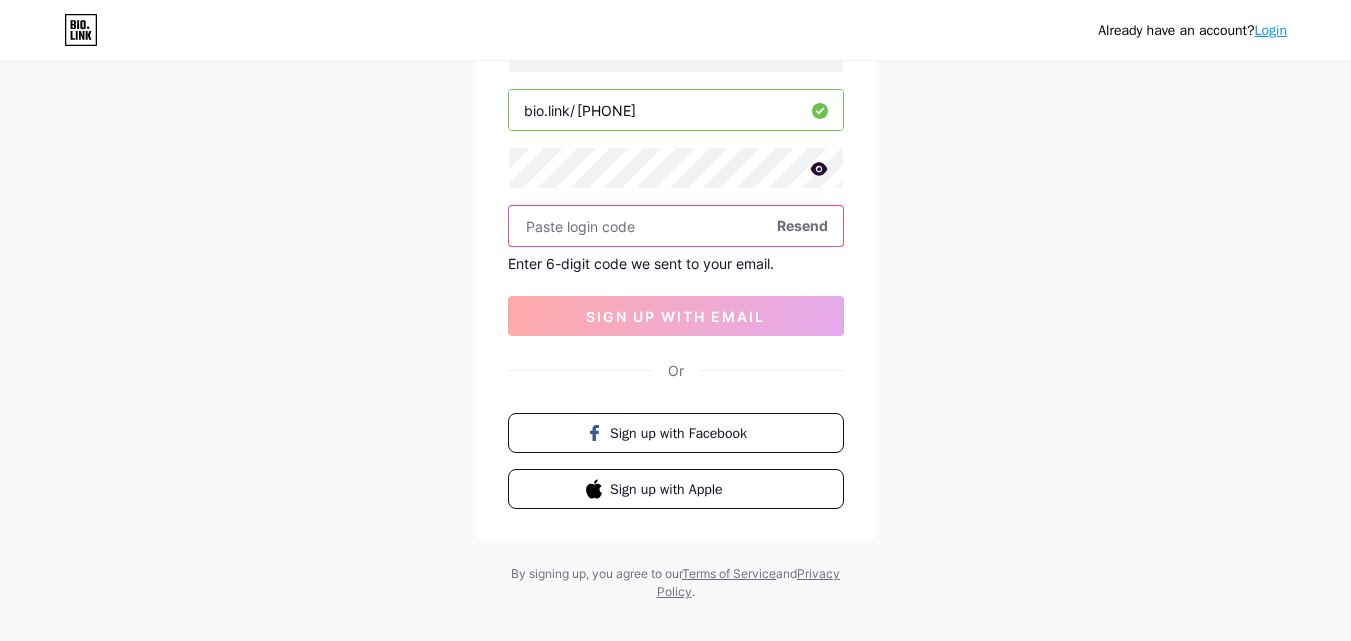 paste on "[PHONE]" 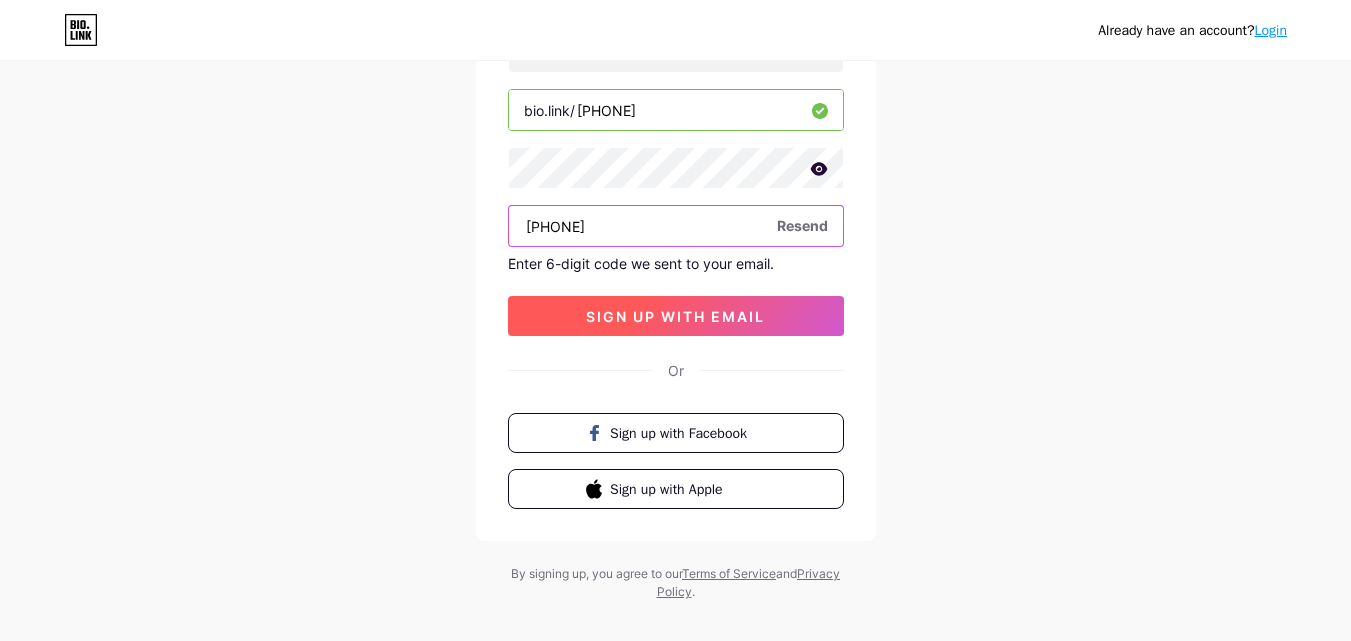 type on "[PHONE]" 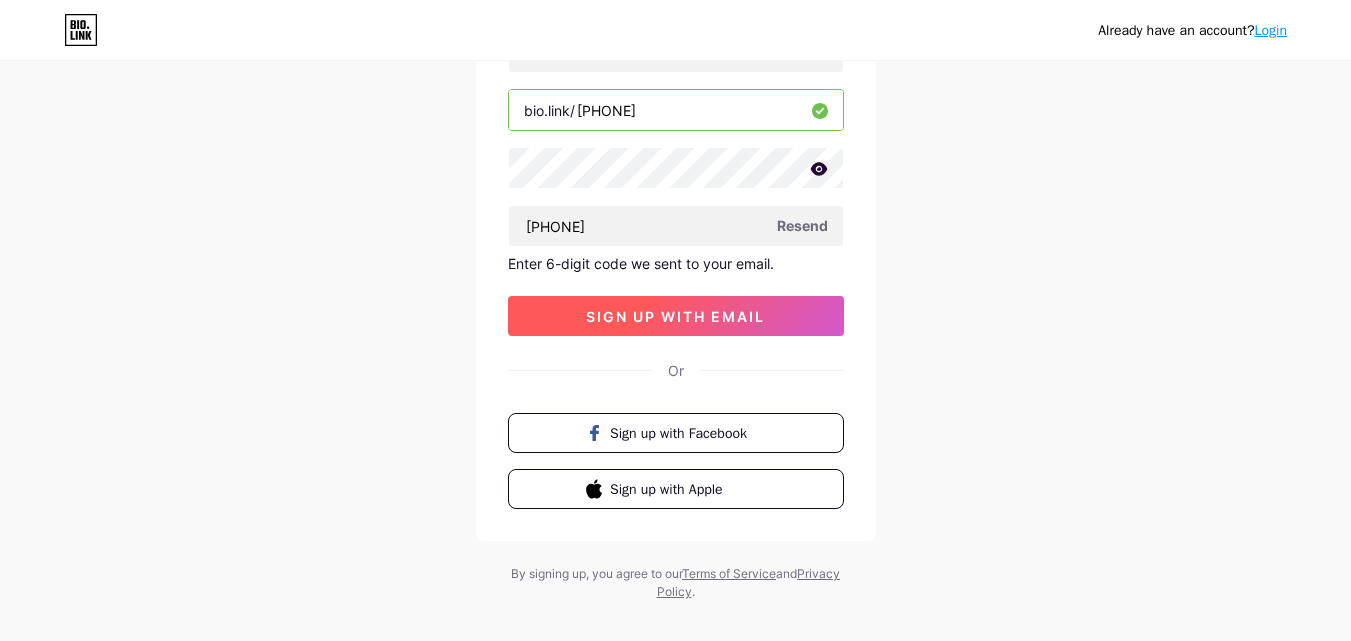 click on "sign up with email" at bounding box center [675, 316] 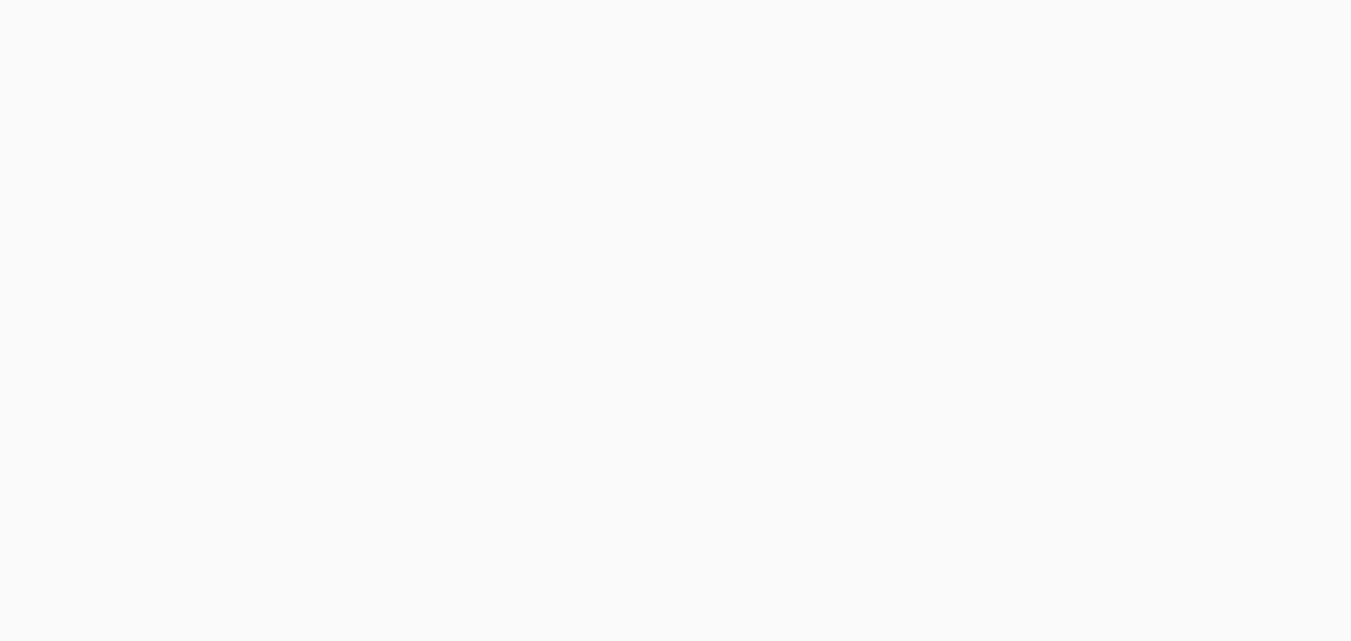 scroll, scrollTop: 0, scrollLeft: 0, axis: both 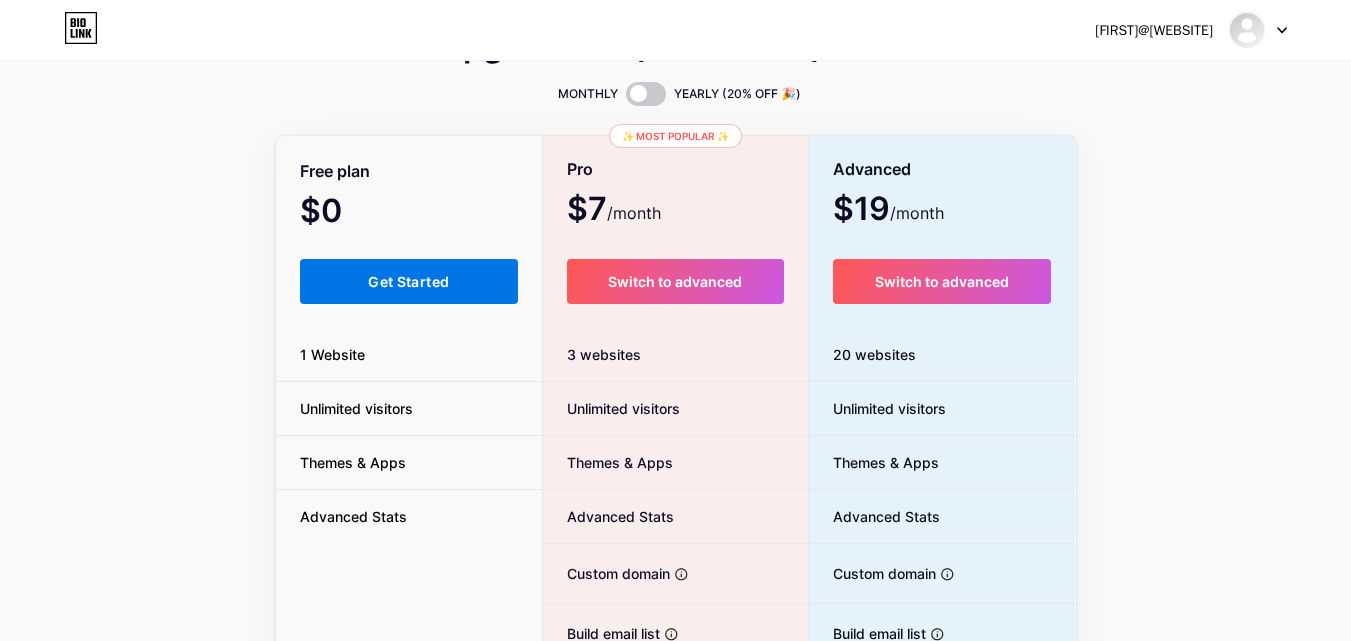 click on "Get Started" at bounding box center (408, 281) 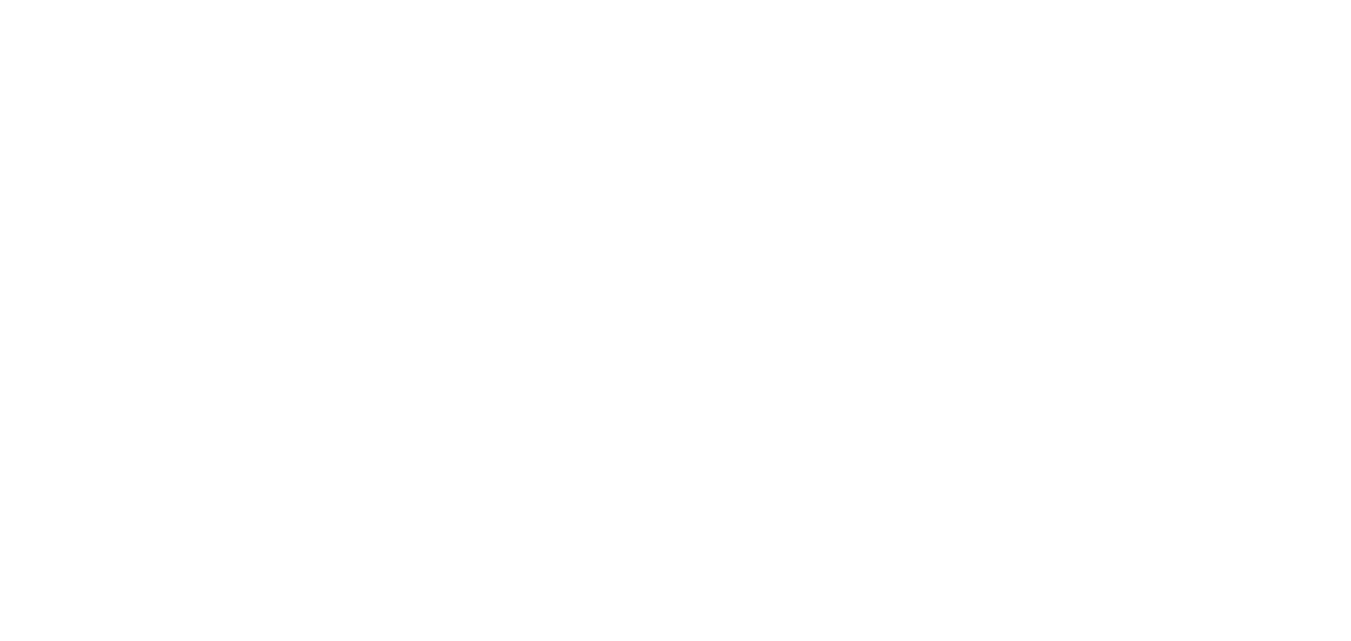 scroll, scrollTop: 0, scrollLeft: 0, axis: both 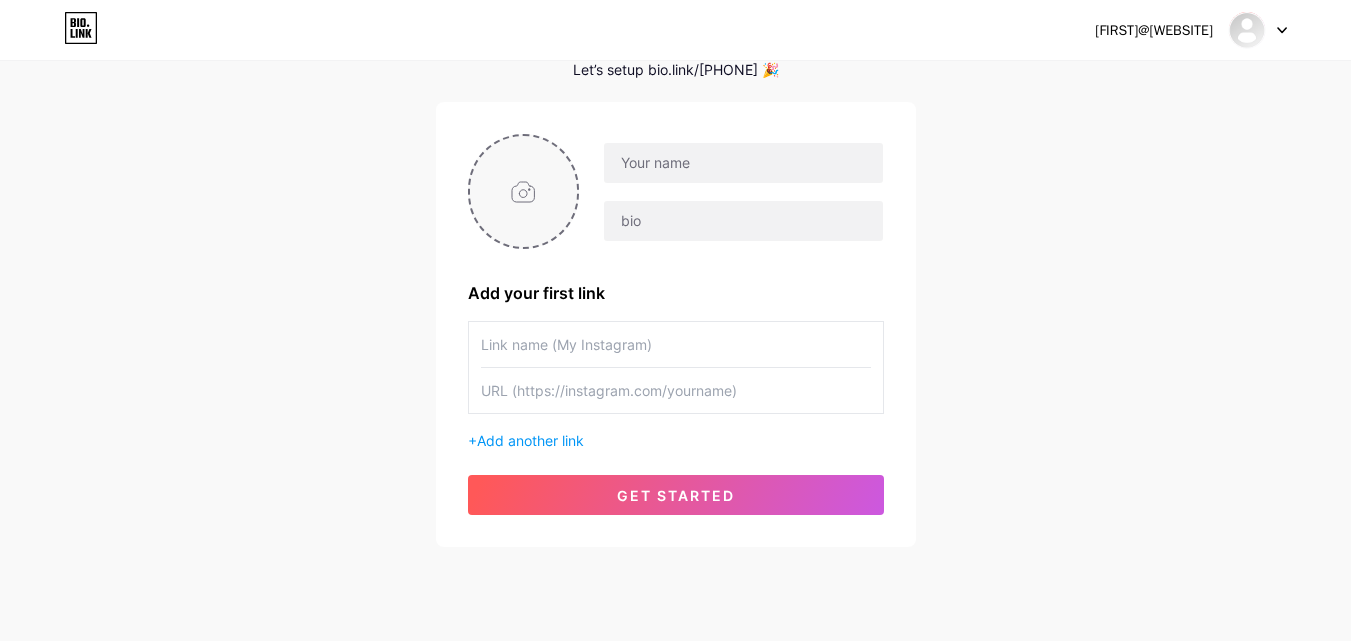 click at bounding box center (524, 191) 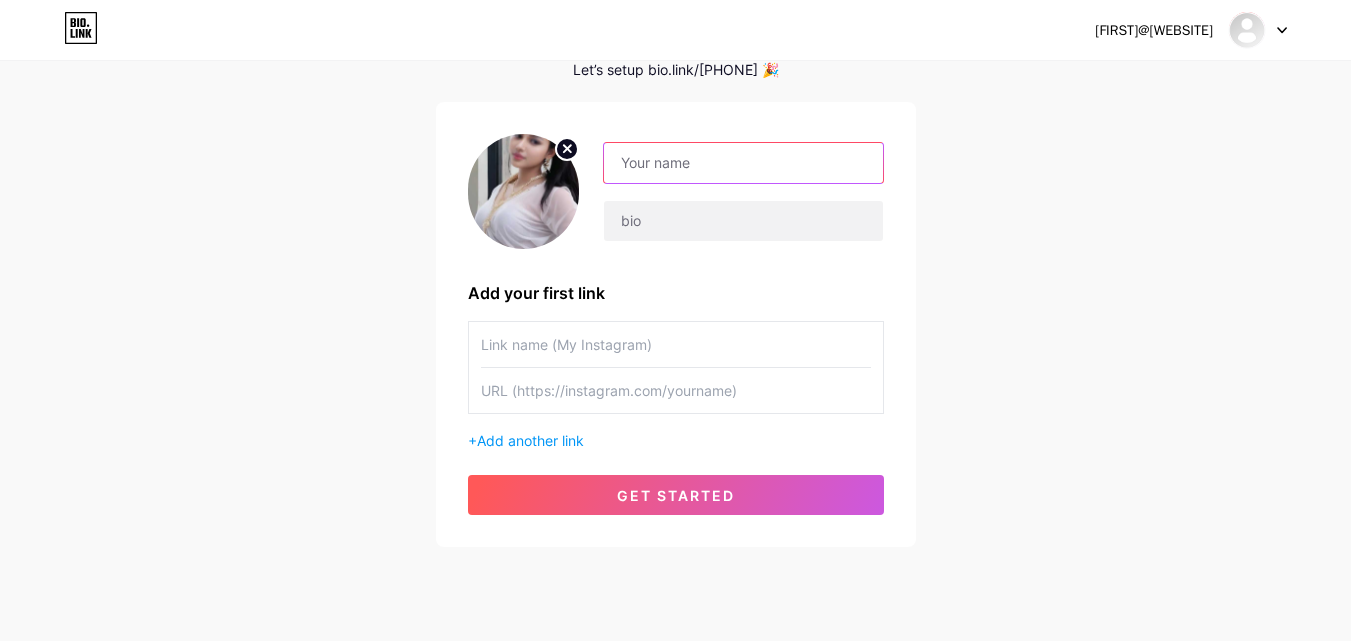 click at bounding box center (743, 163) 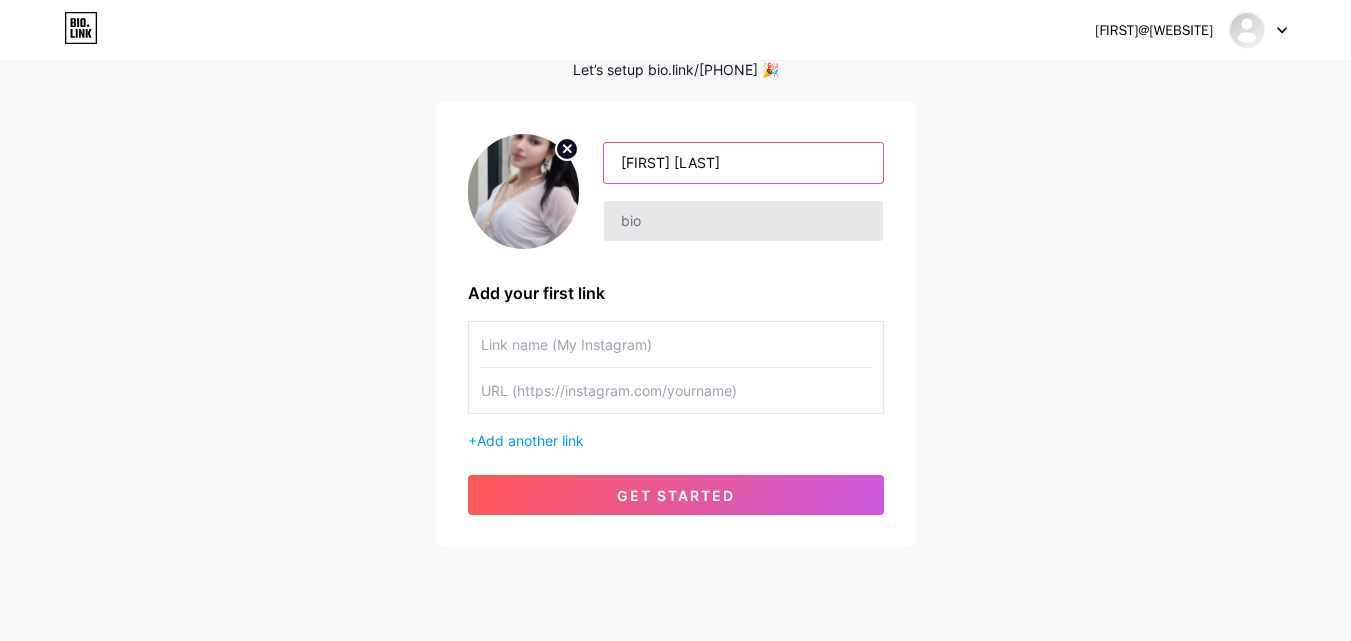 type on "[FIRST] [LAST]" 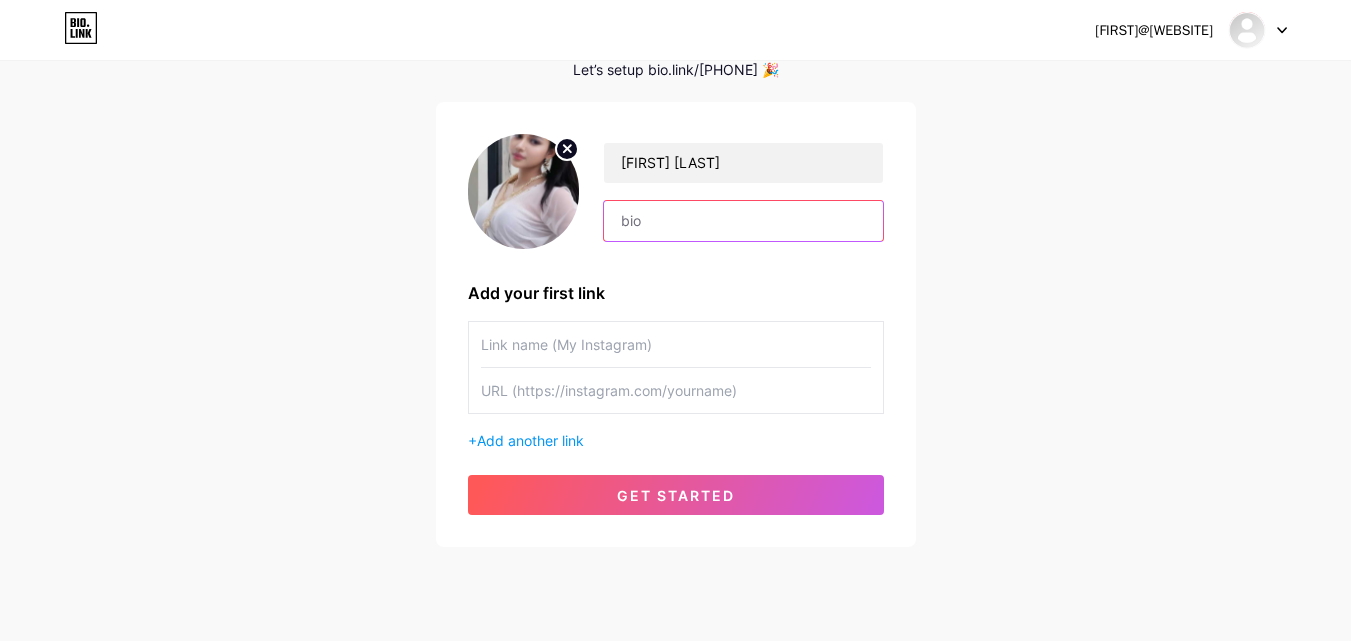 click at bounding box center [743, 221] 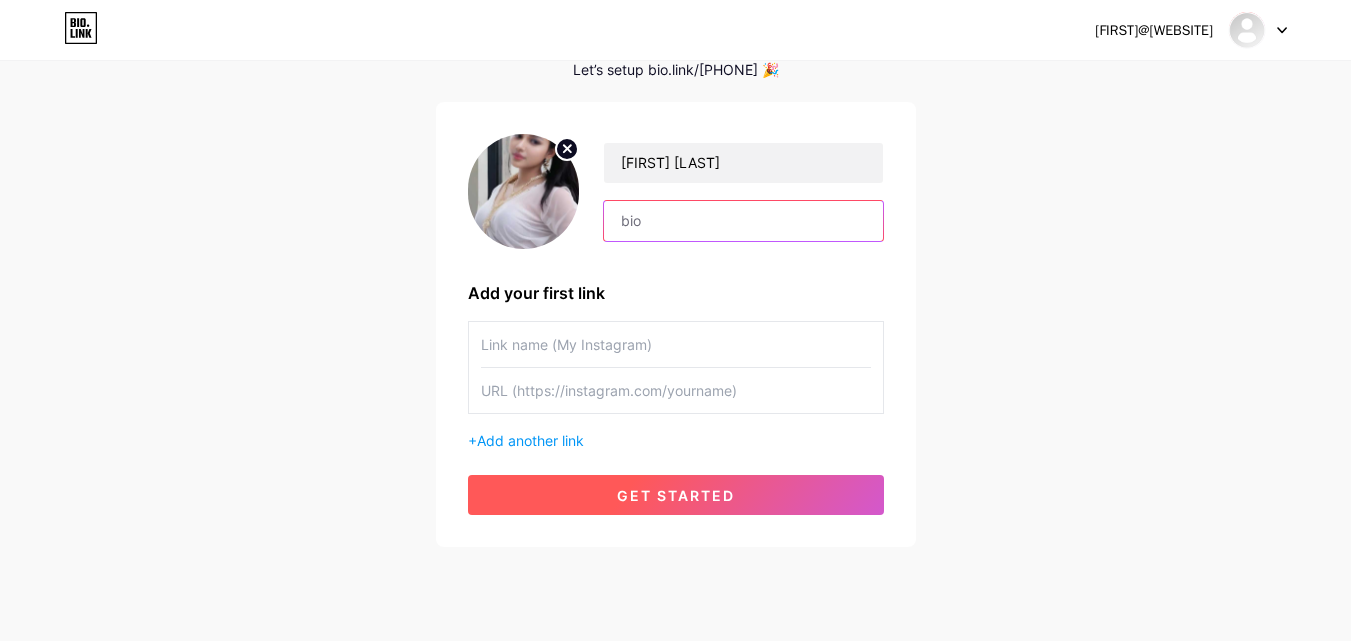 click on "get started" at bounding box center (676, 495) 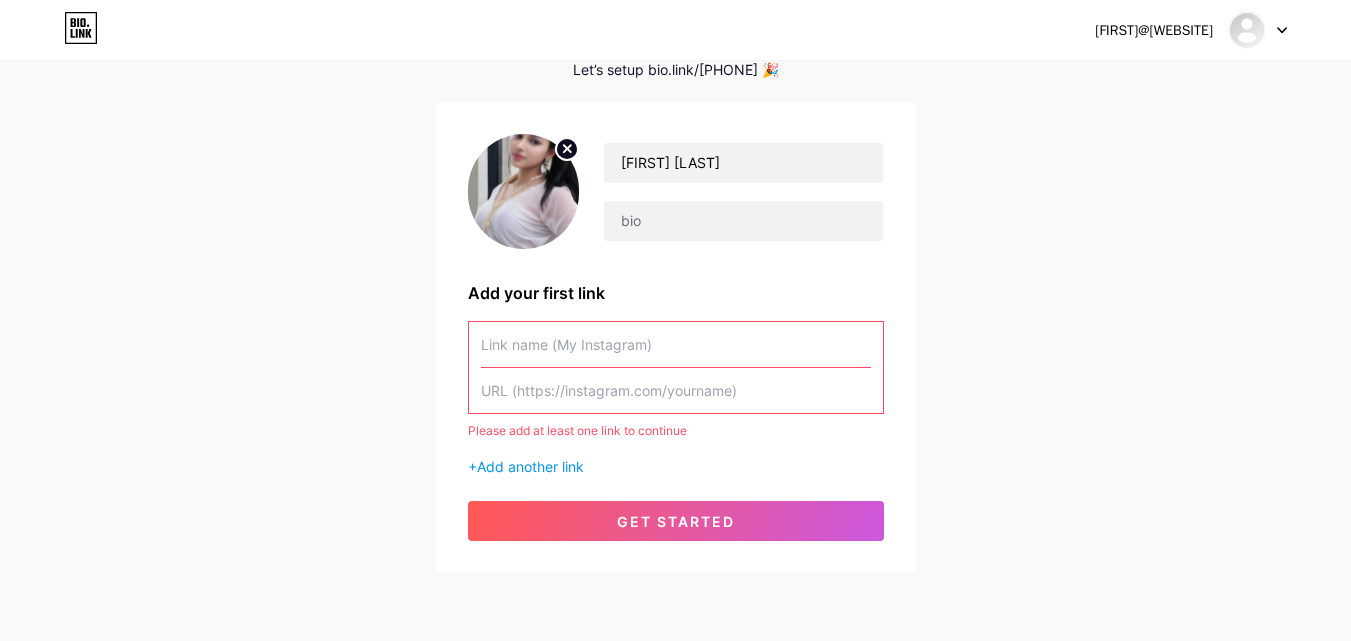 click at bounding box center [676, 344] 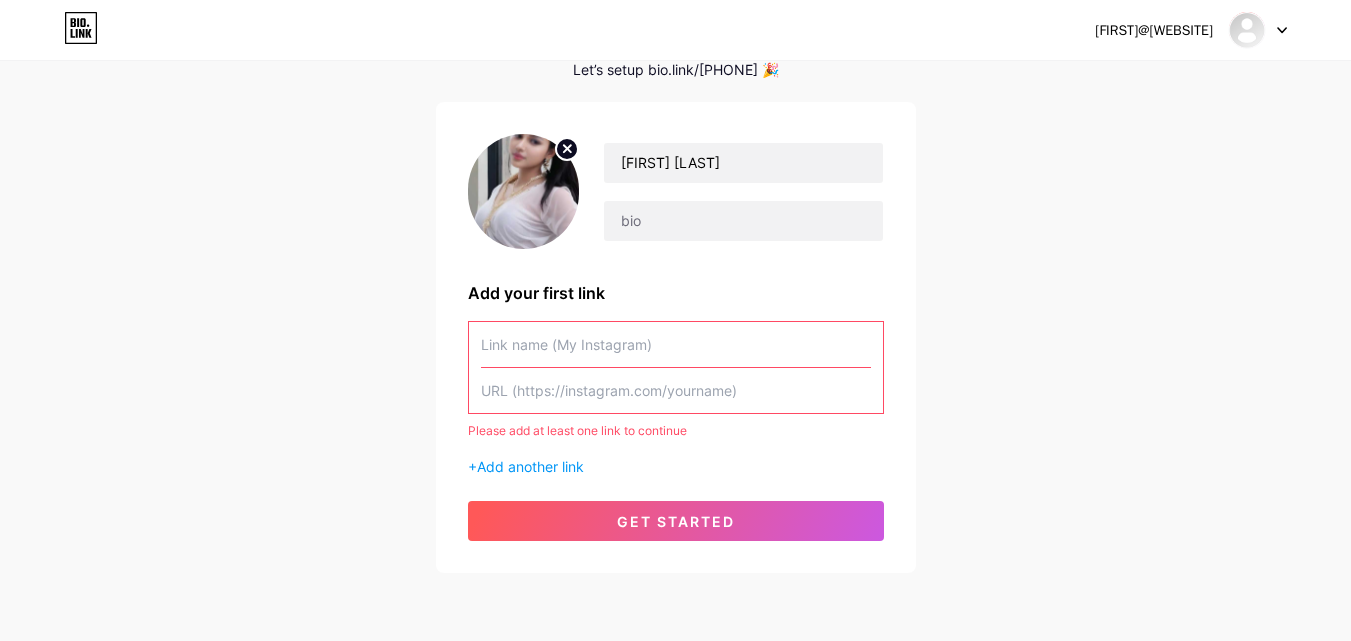 paste on "https://ncrgirl.com/" 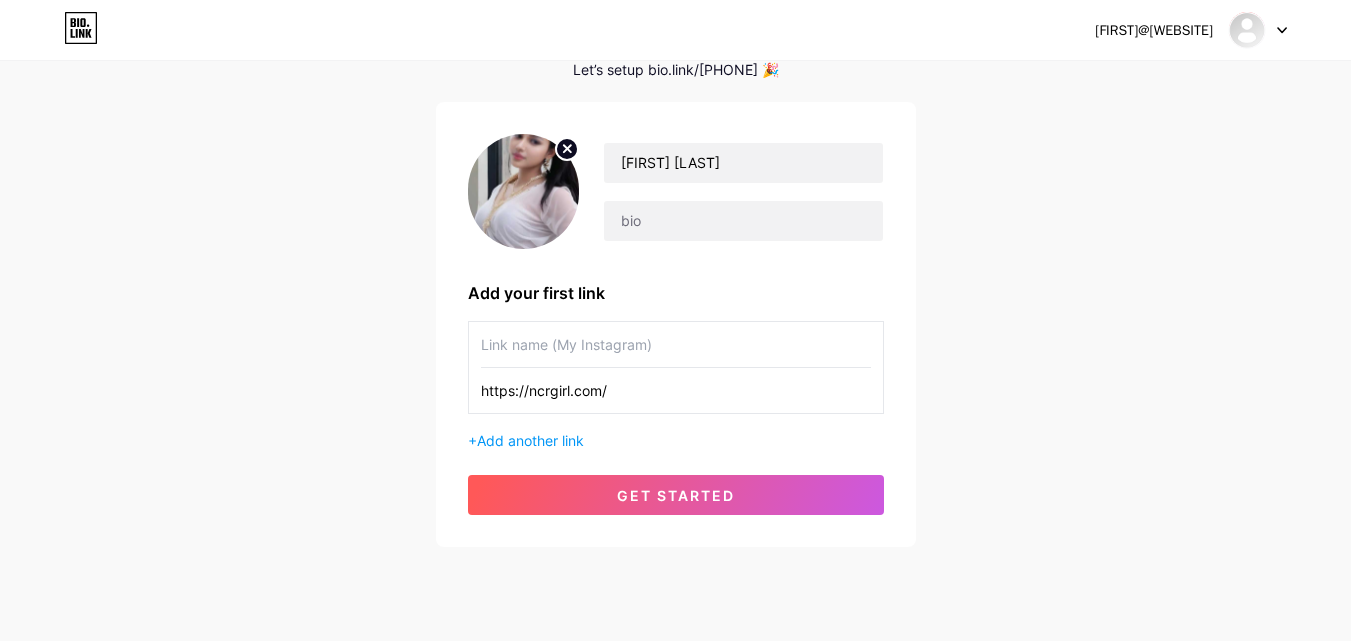 type on "https://ncrgirl.com/" 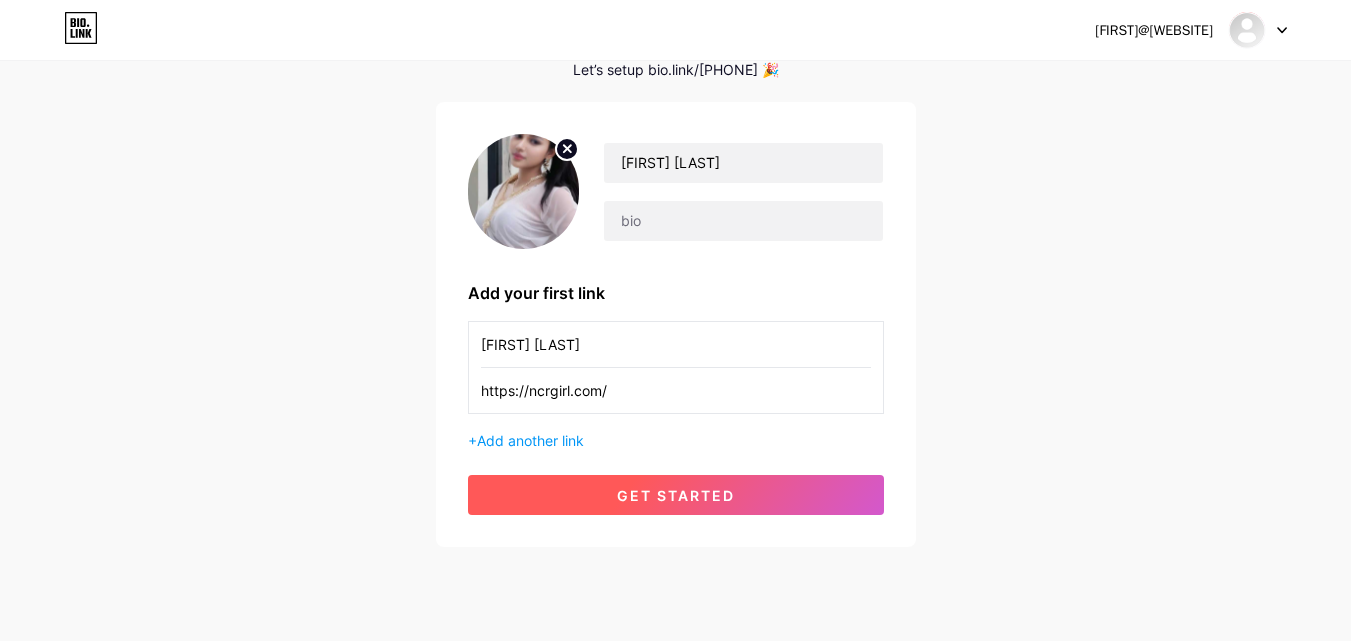 type on "[FIRST] [LAST]" 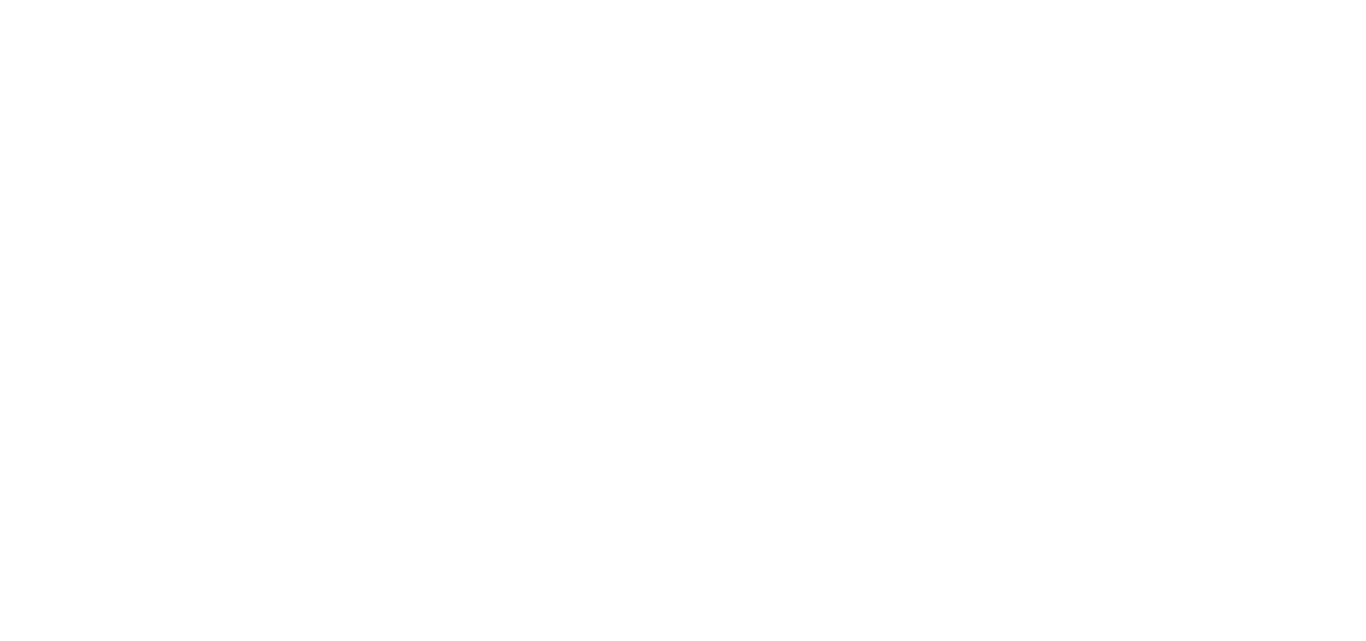 scroll, scrollTop: 0, scrollLeft: 0, axis: both 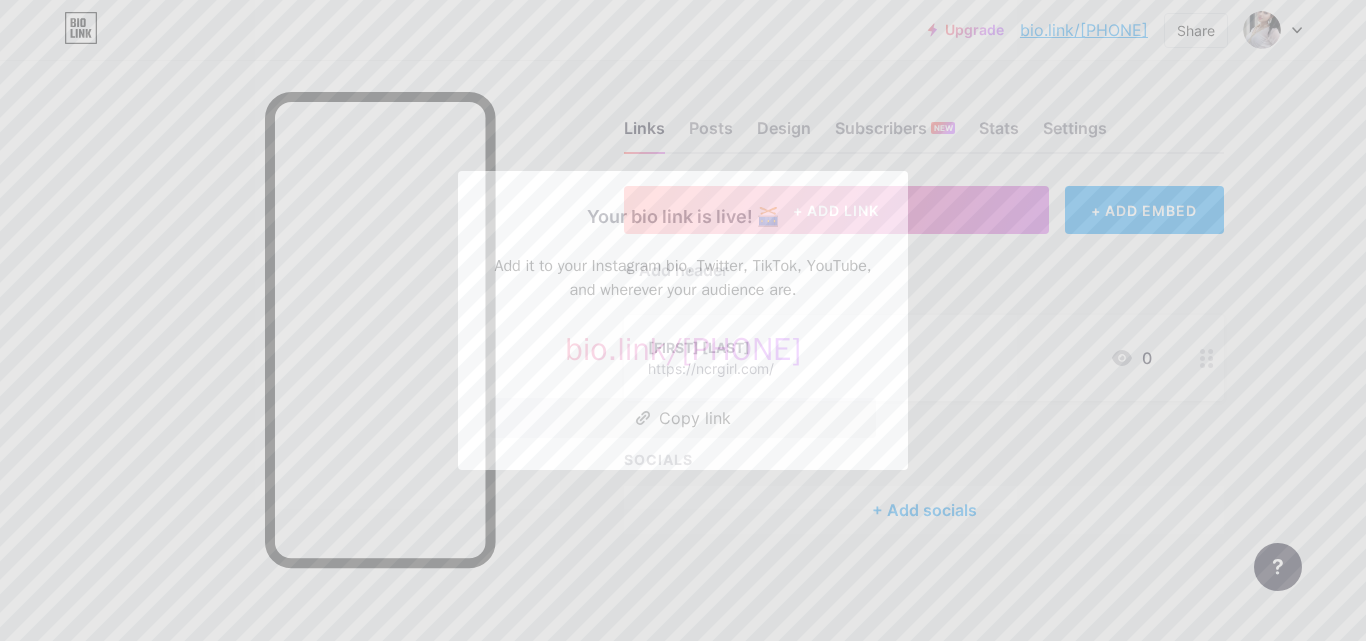 click at bounding box center [683, 320] 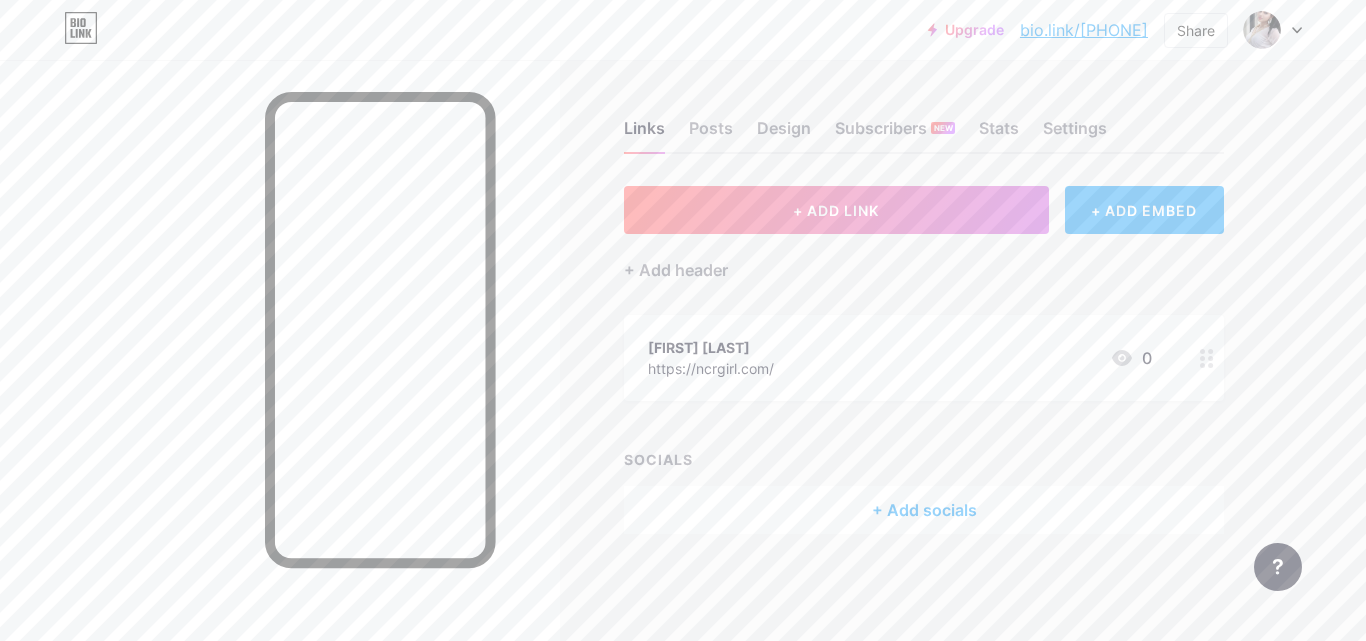 click on "+ ADD EMBED" at bounding box center (1144, 210) 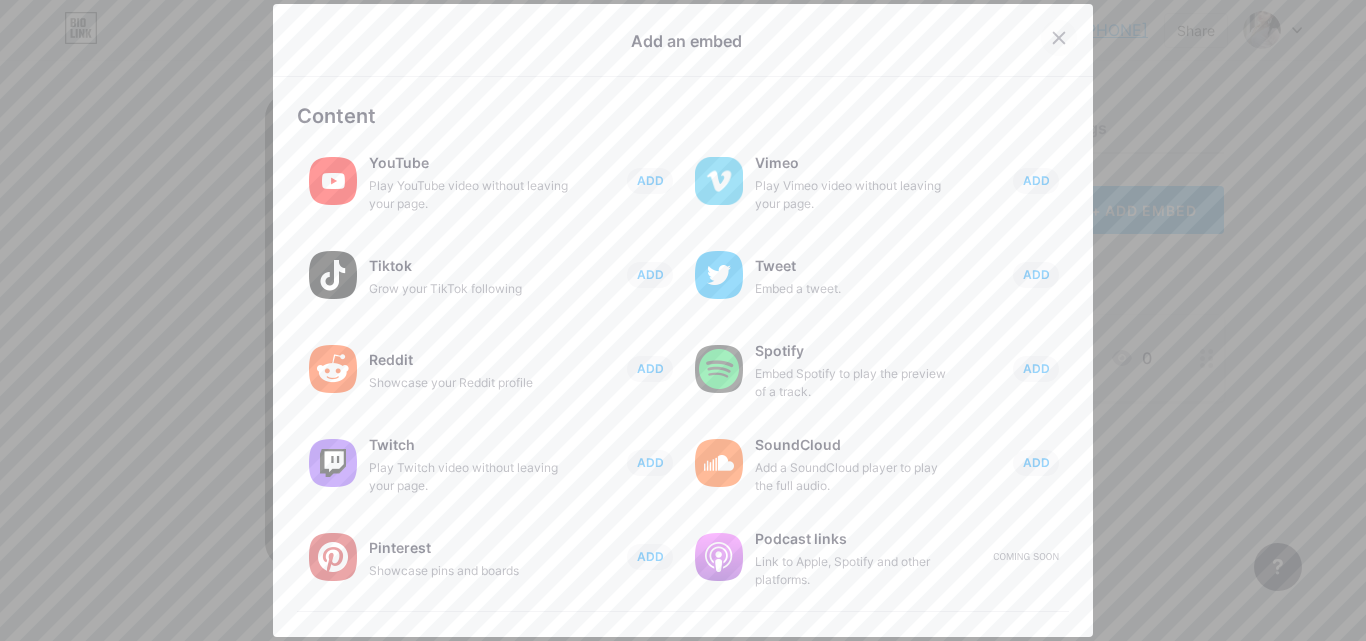 click 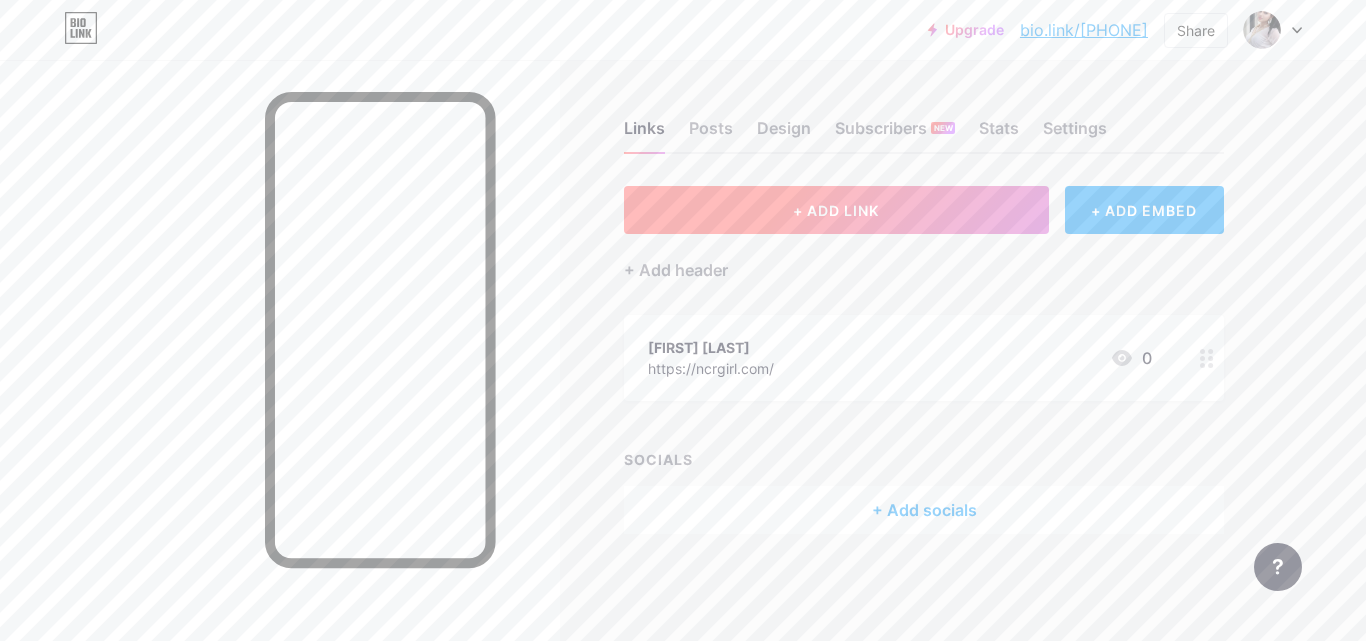 click on "+ ADD LINK" at bounding box center [836, 210] 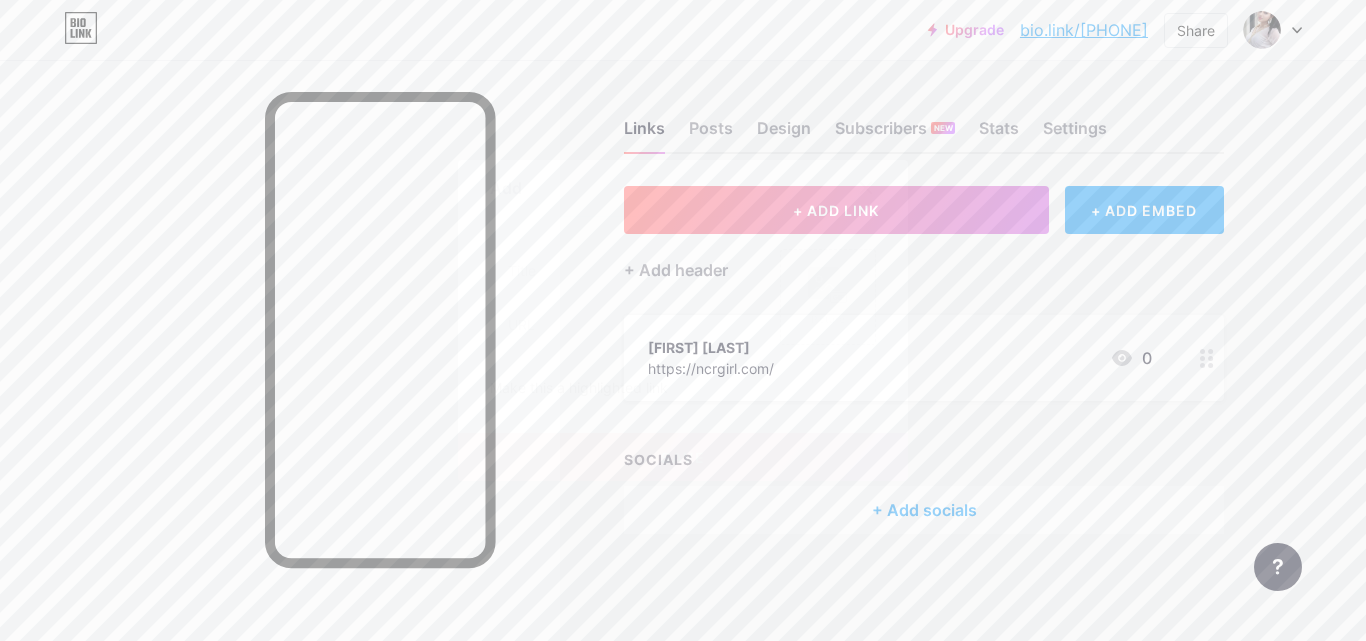 click 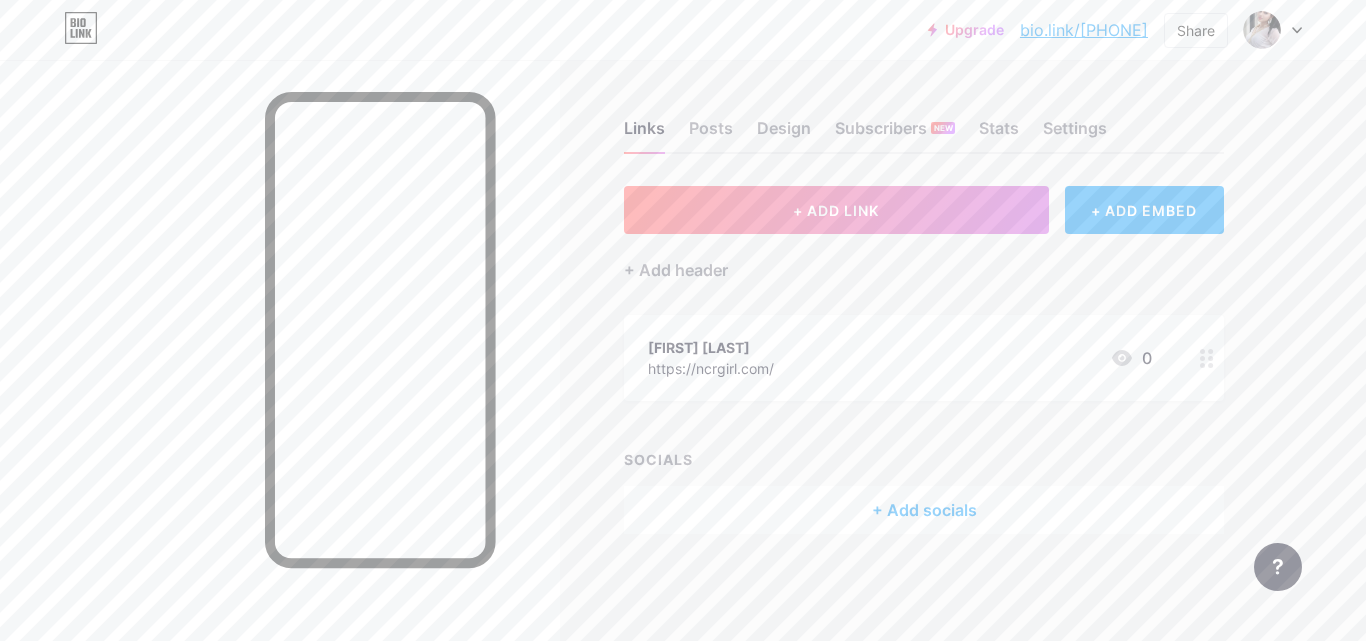 click on "+ Add socials" at bounding box center [924, 510] 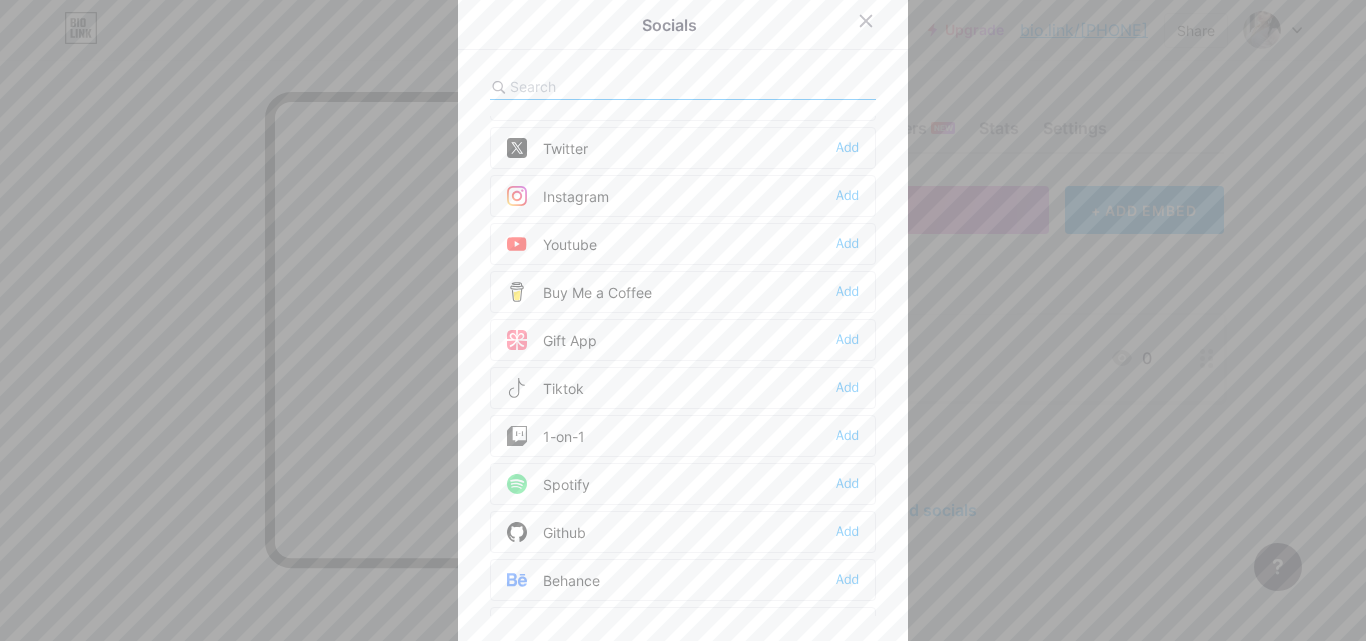 scroll, scrollTop: 0, scrollLeft: 0, axis: both 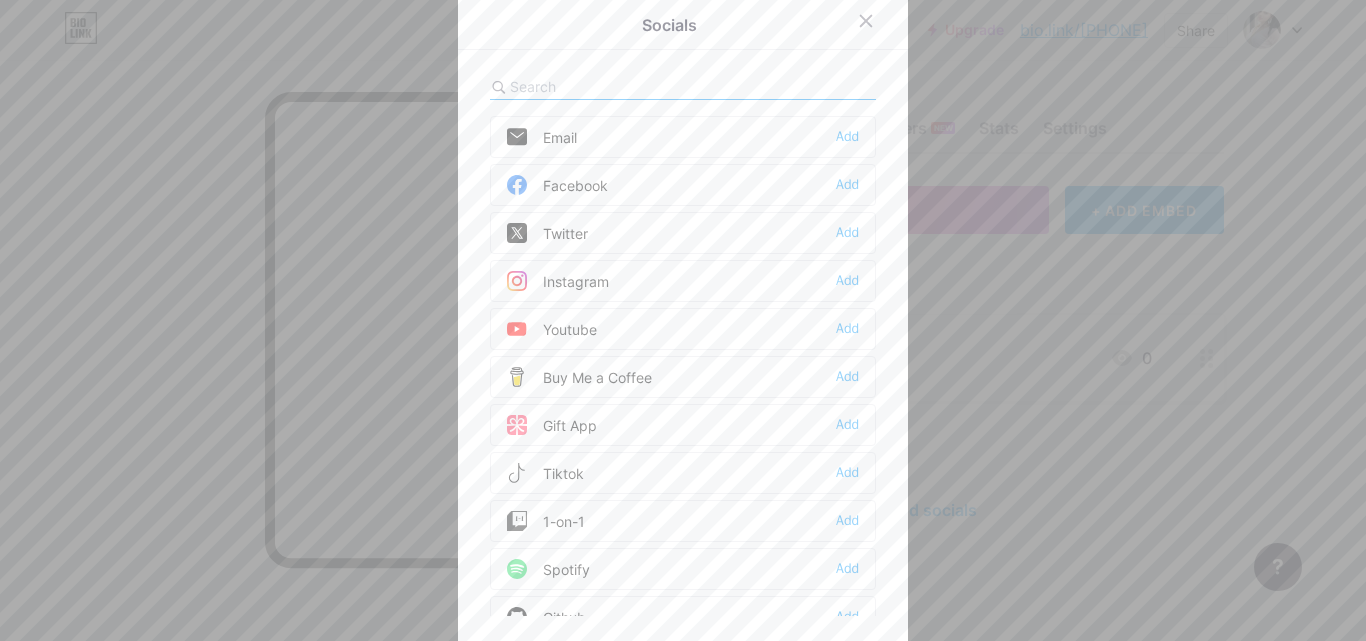 click at bounding box center [683, 320] 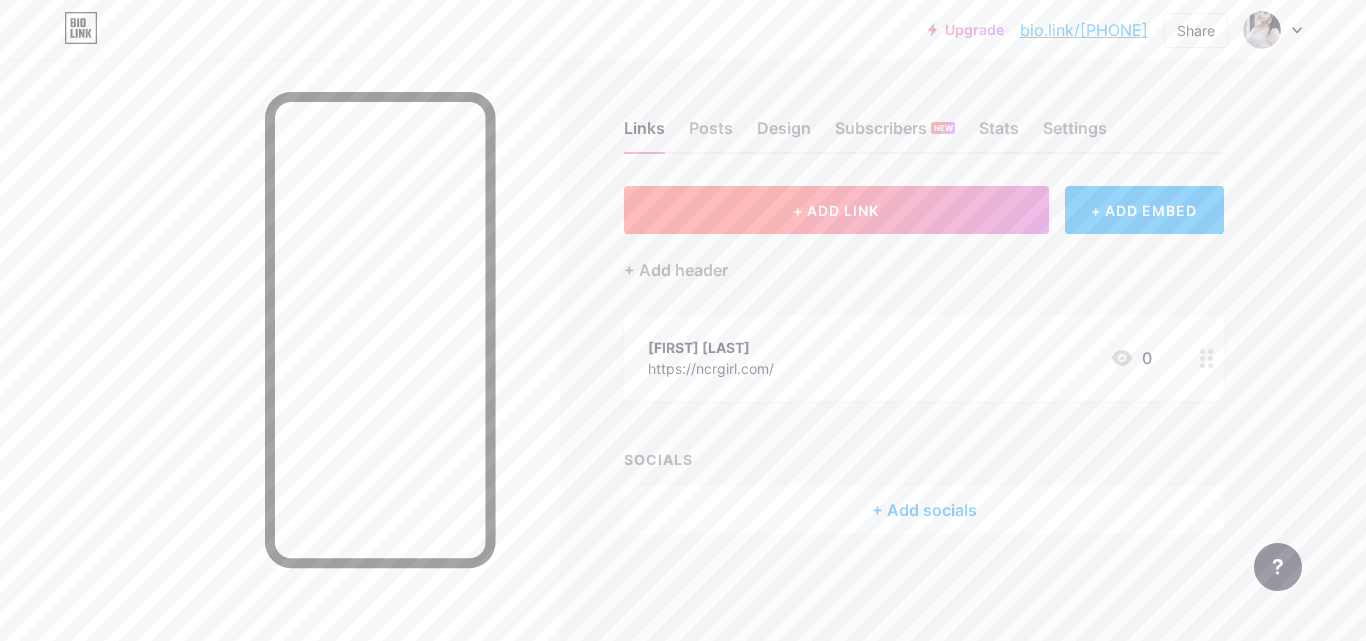 click on "+ ADD LINK" at bounding box center [836, 210] 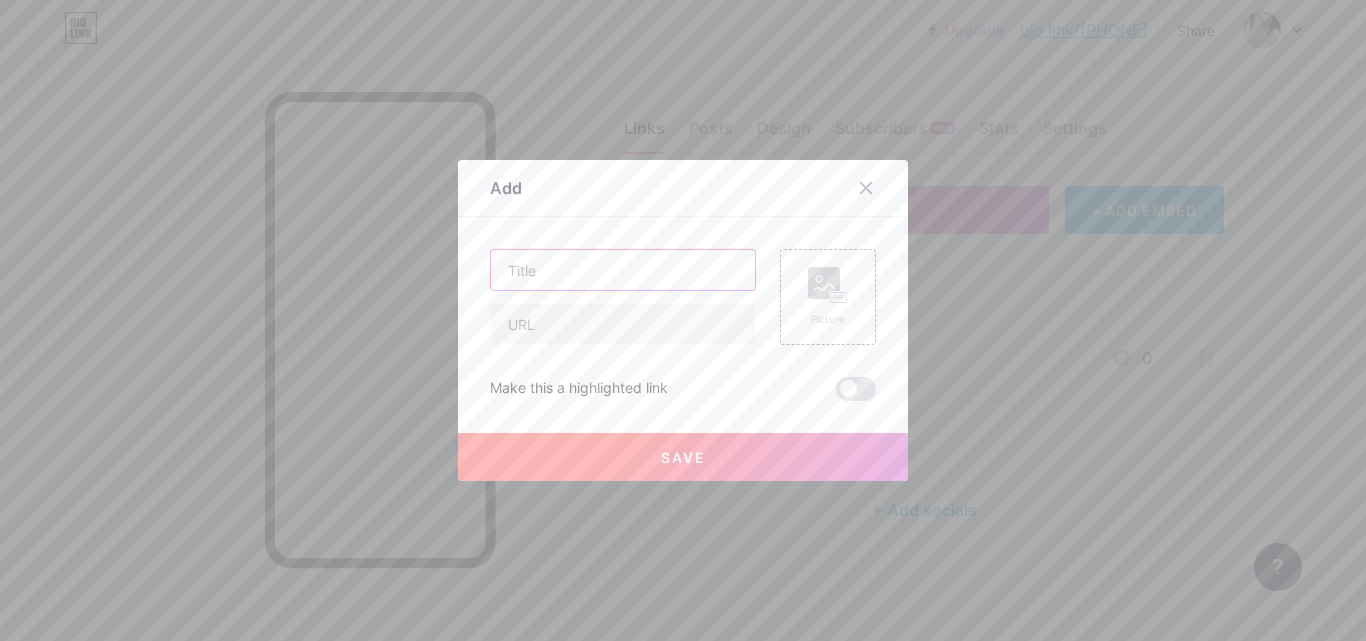 click at bounding box center [623, 270] 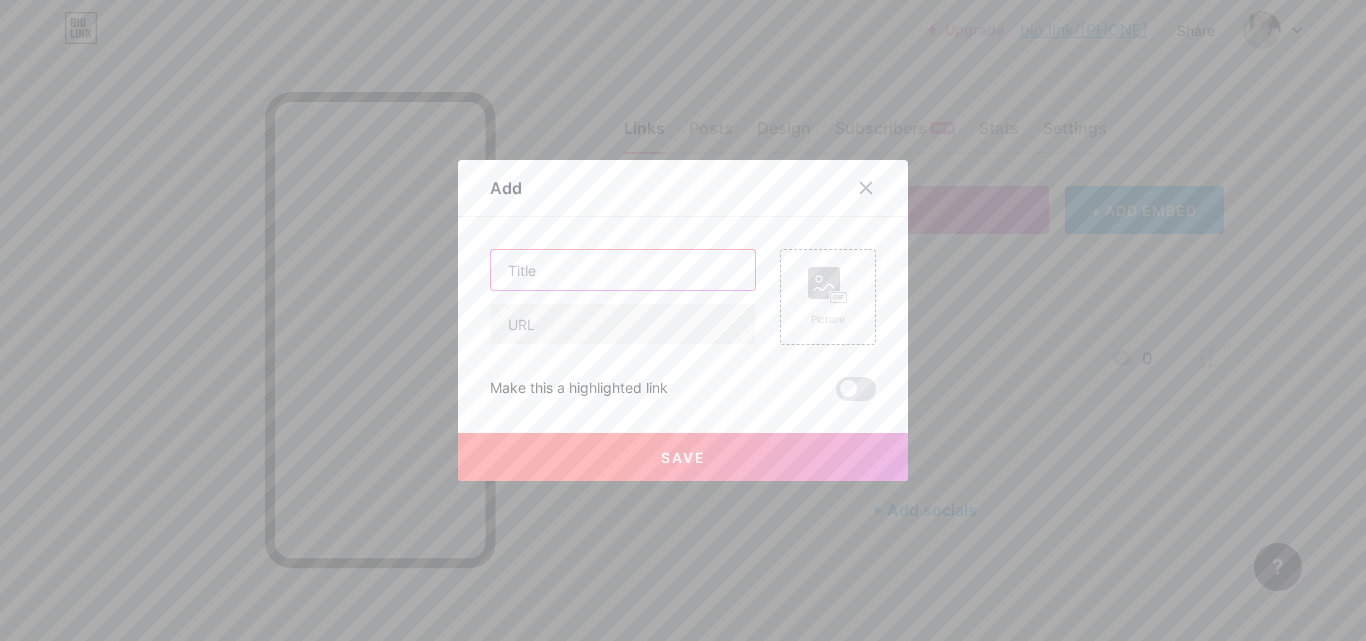 paste on "Escorts Service In Gurgaon" 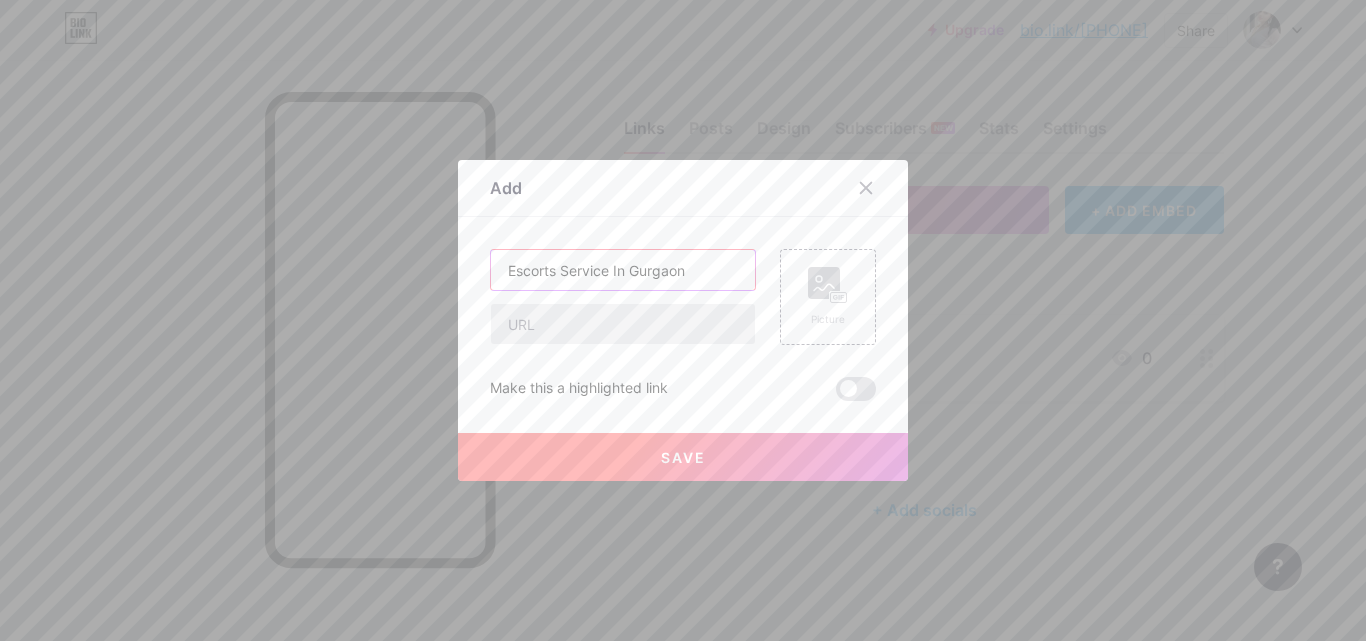 type on "Escorts Service In Gurgaon" 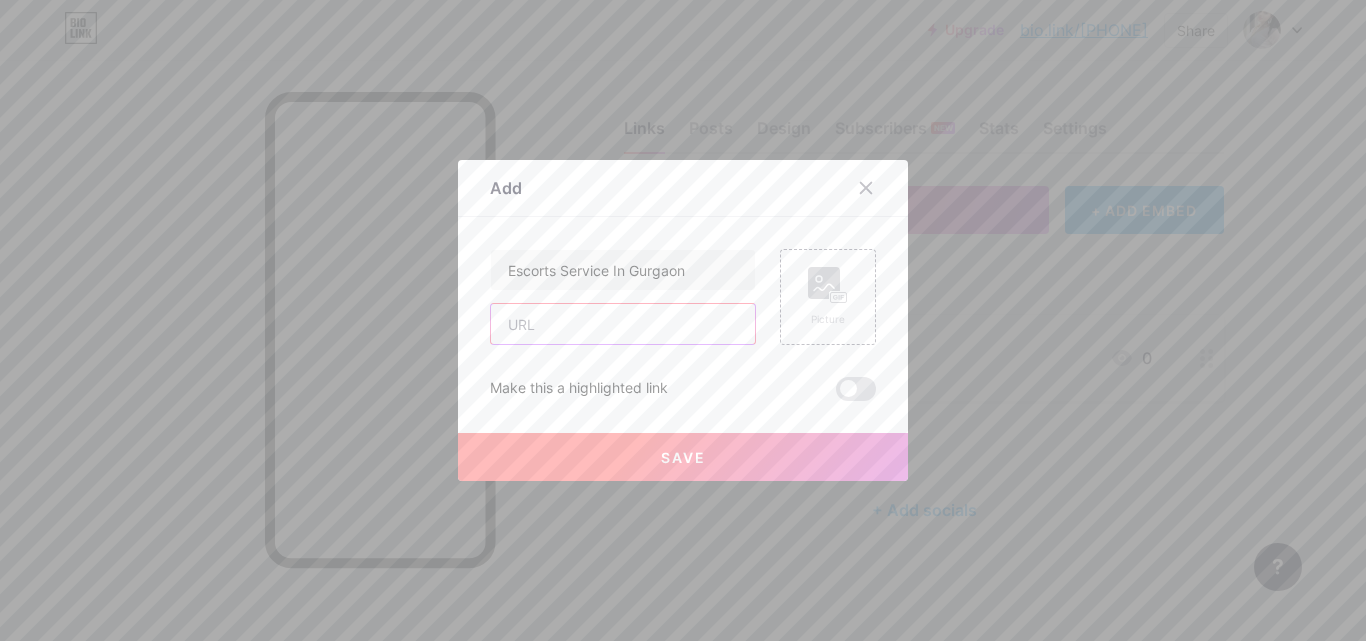 click at bounding box center [623, 324] 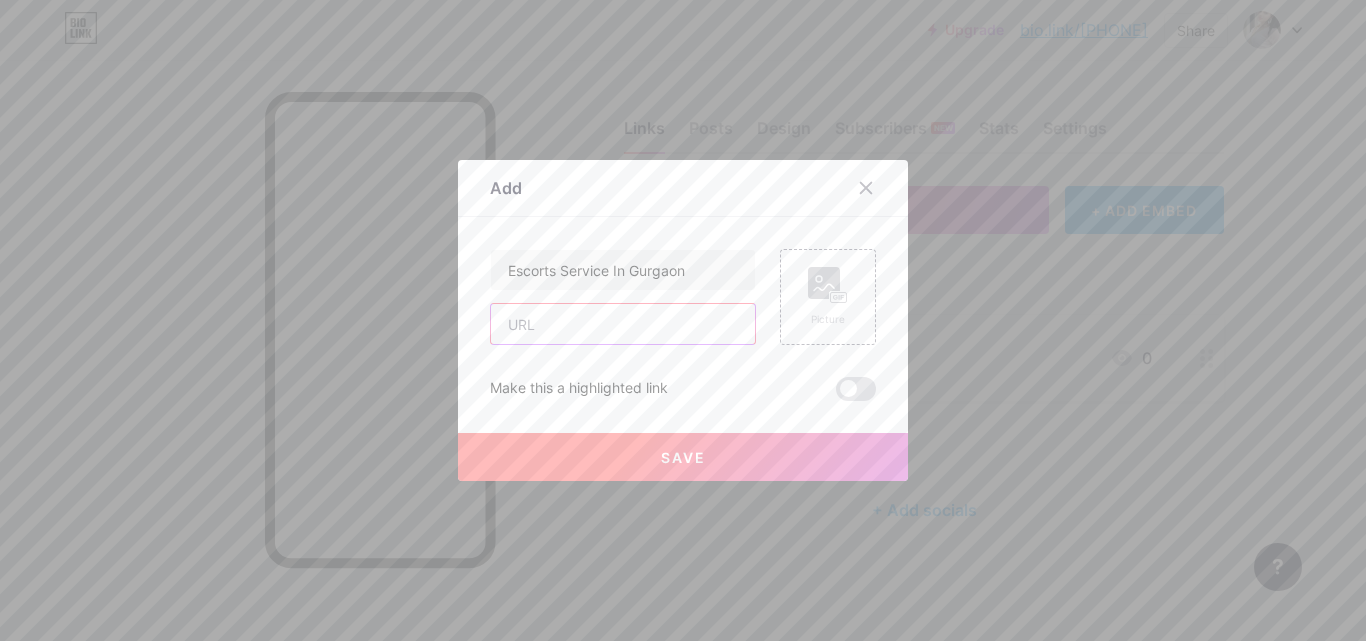 paste on "https://ncrgirl.com/" 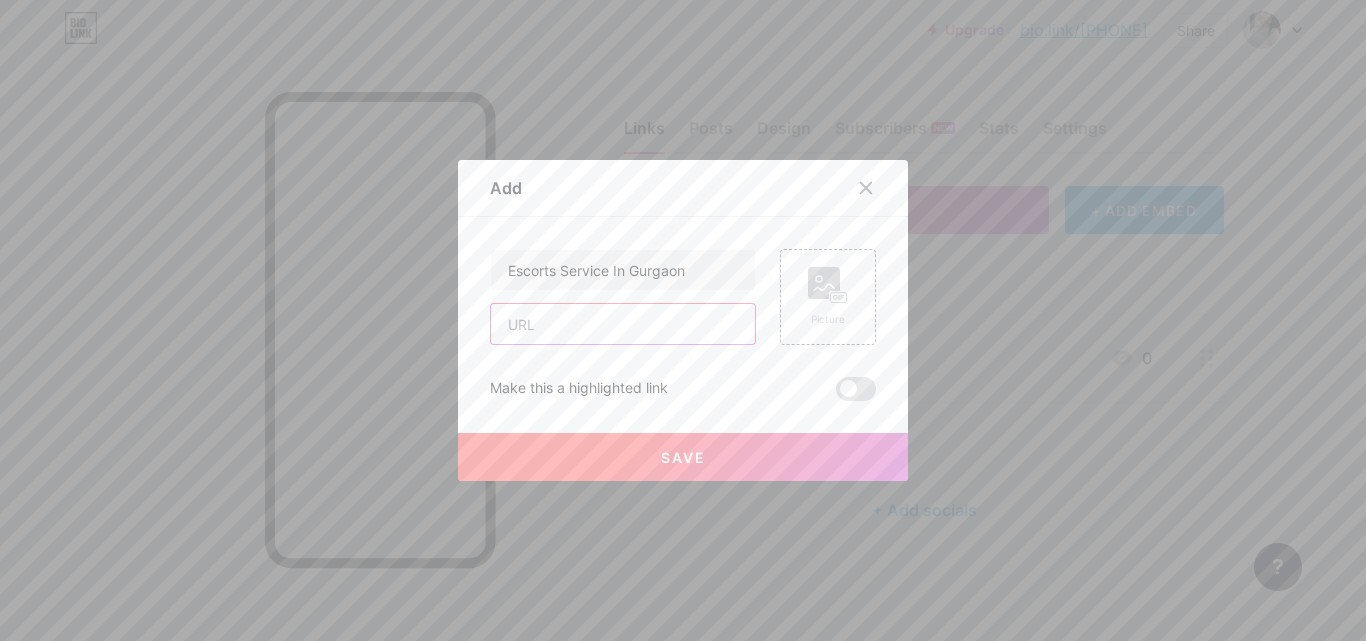 type on "https://ncrgirl.com/" 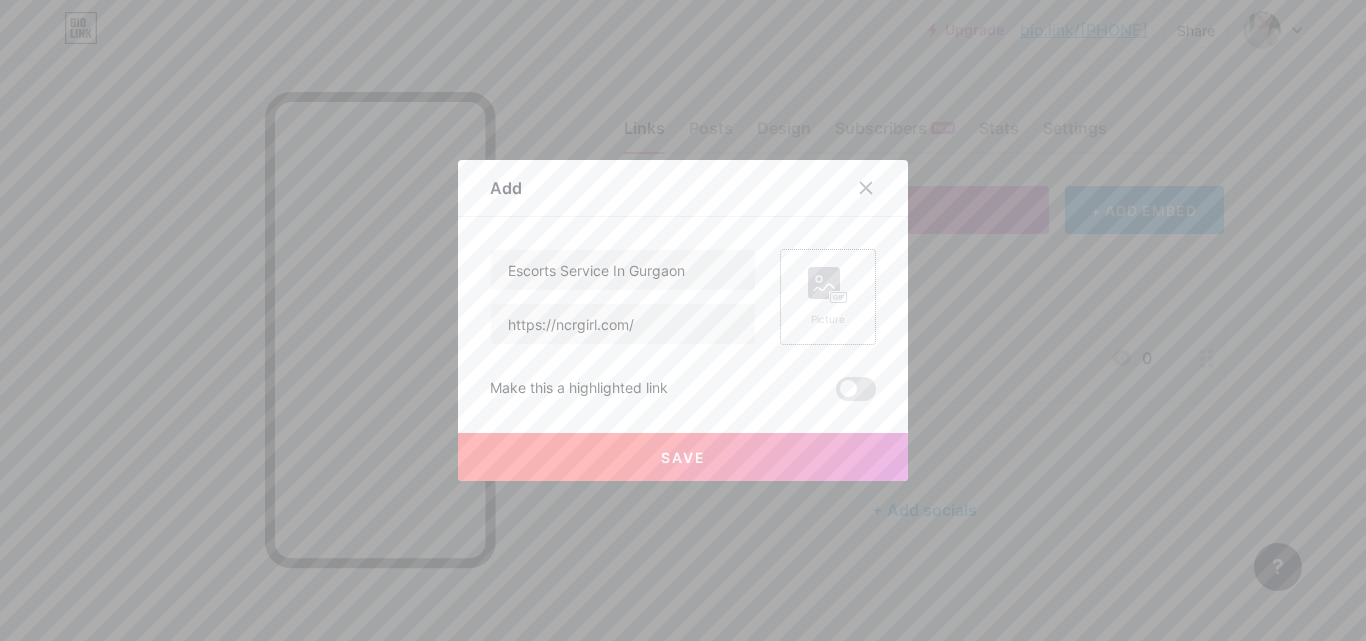 click 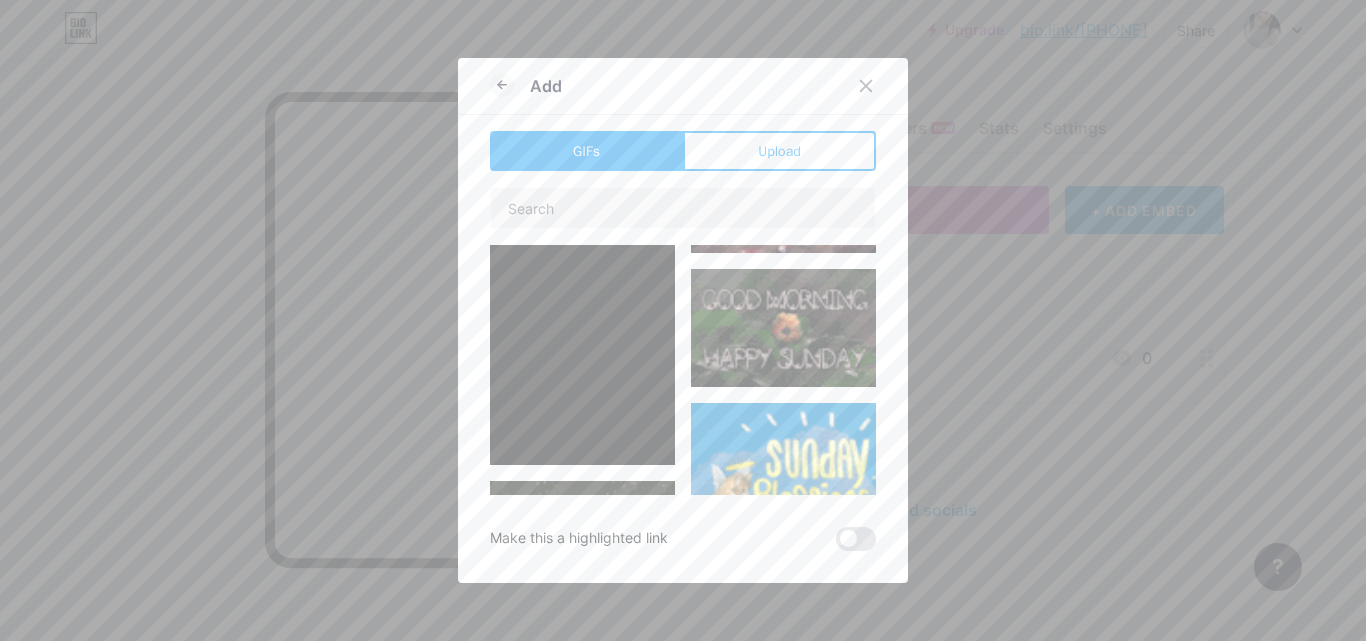 type on "Escorts Service In Gurgaon" 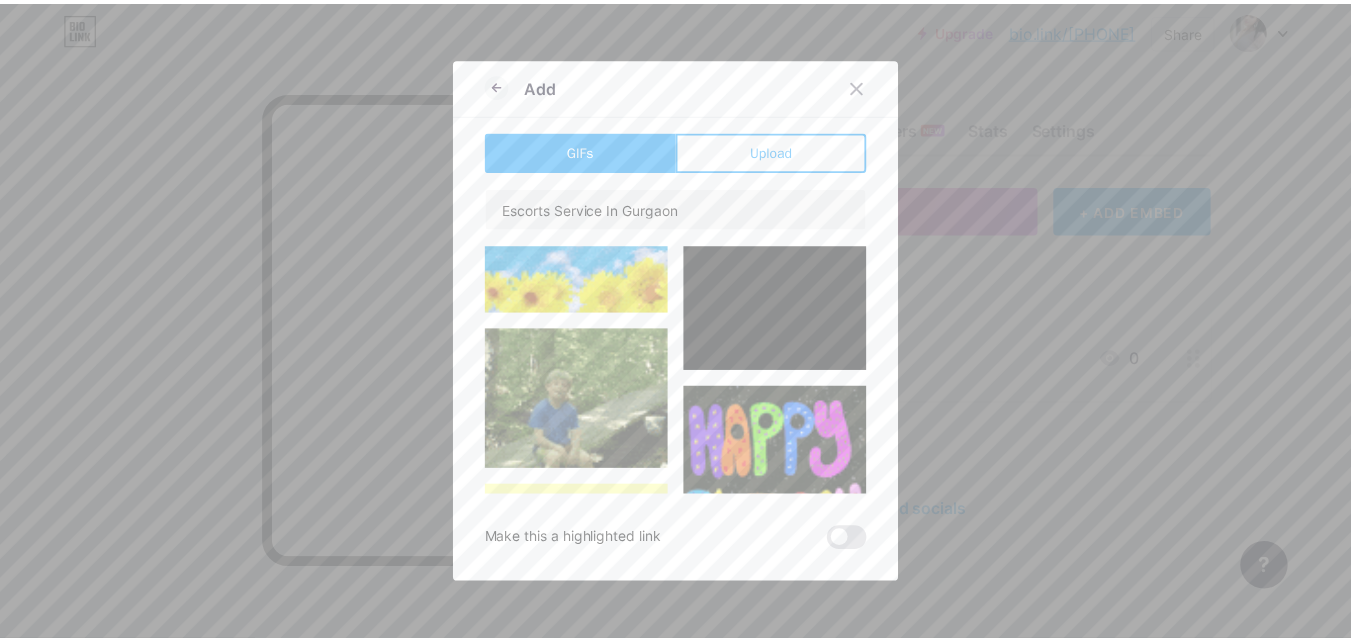 scroll, scrollTop: 0, scrollLeft: 0, axis: both 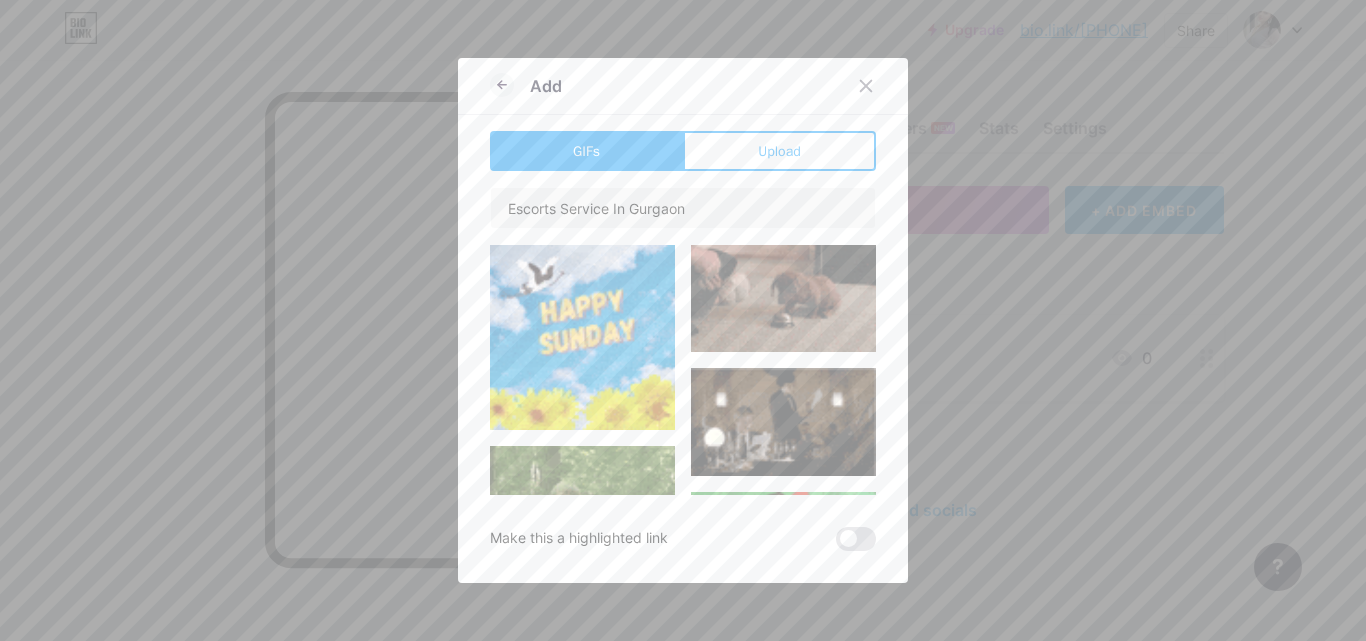 click at bounding box center [582, 337] 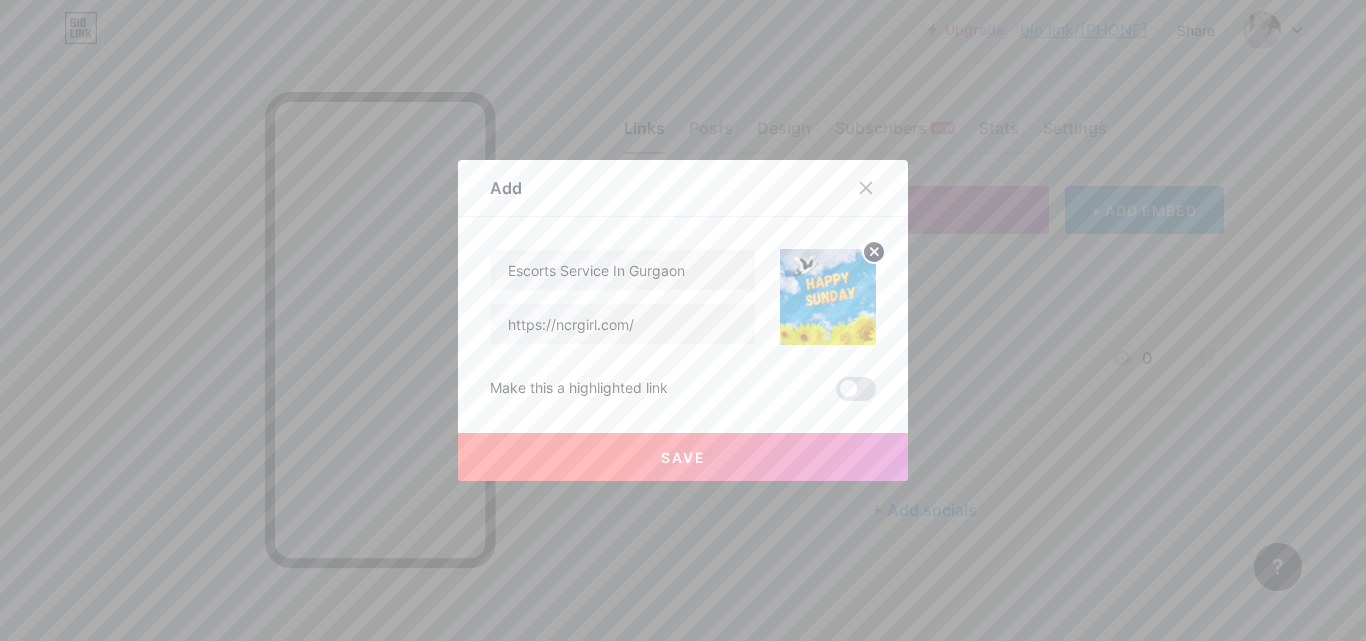 click on "Save" at bounding box center [683, 457] 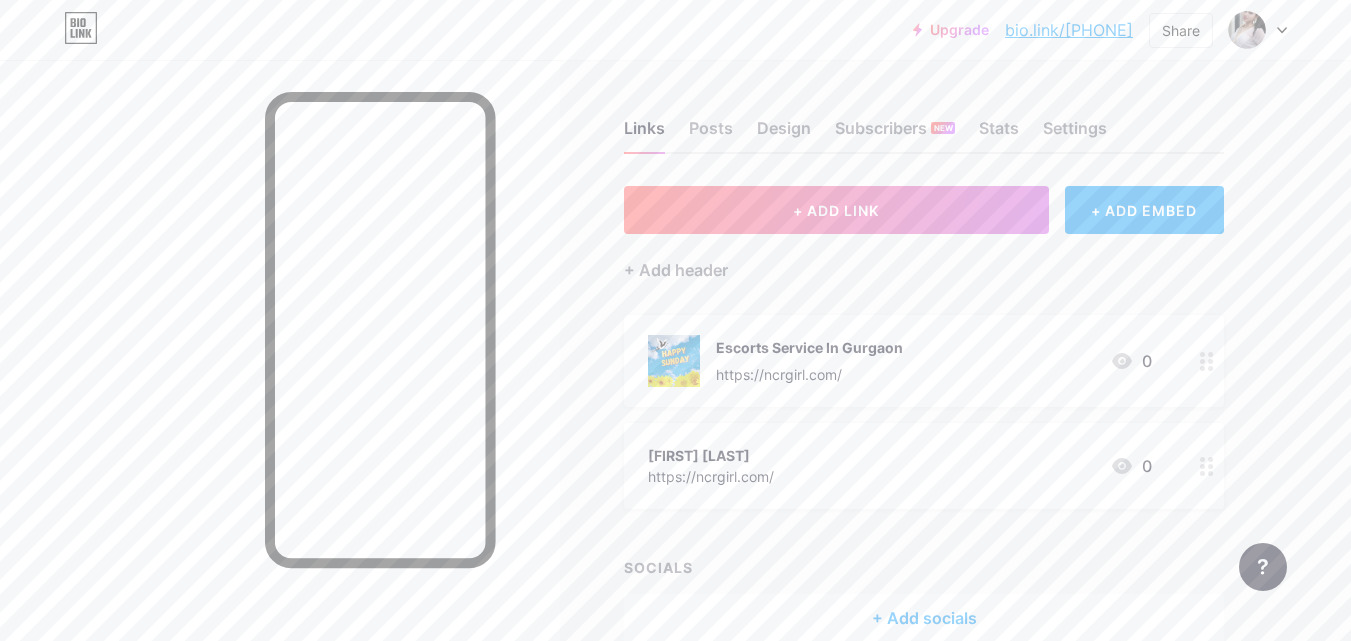 click on "https://ncrgirl.com/" at bounding box center (809, 374) 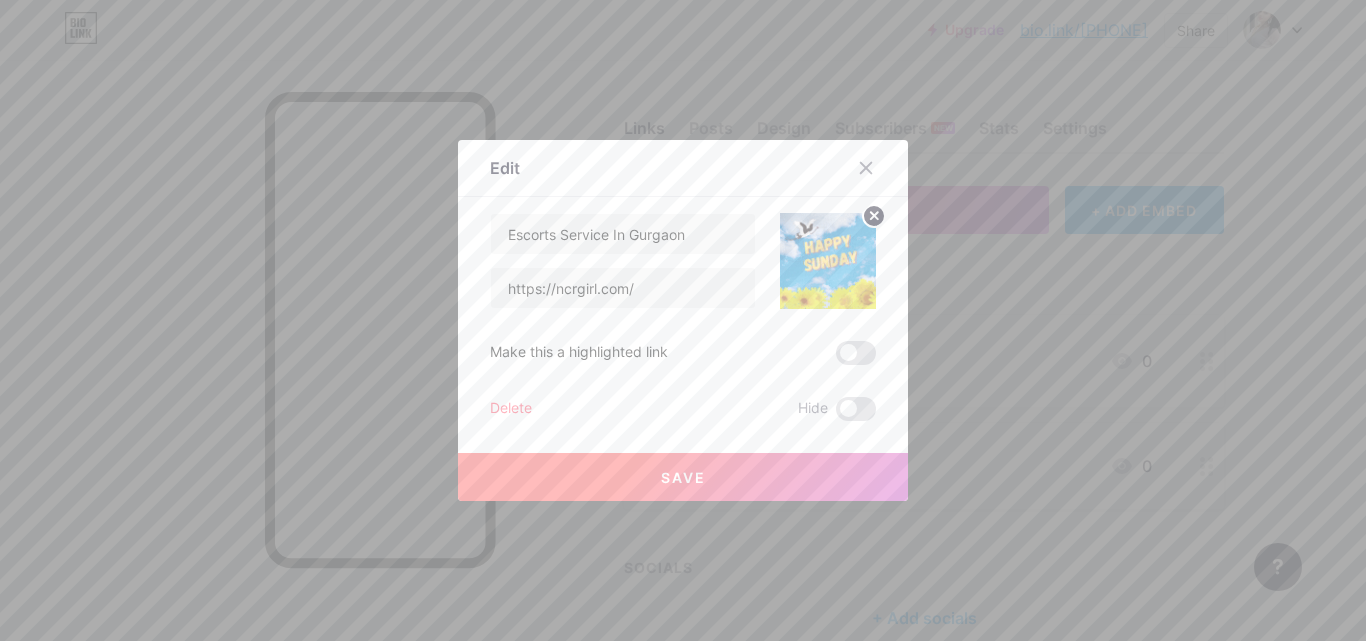 click on "Save" at bounding box center (683, 477) 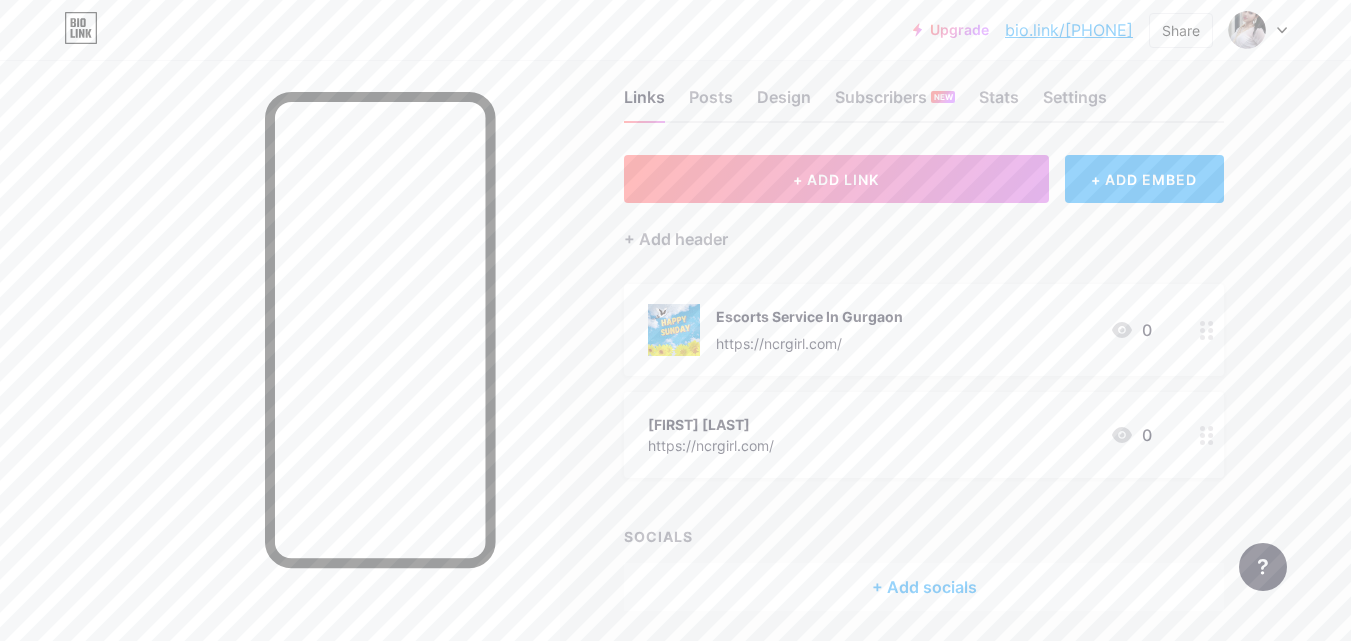 scroll, scrollTop: 0, scrollLeft: 0, axis: both 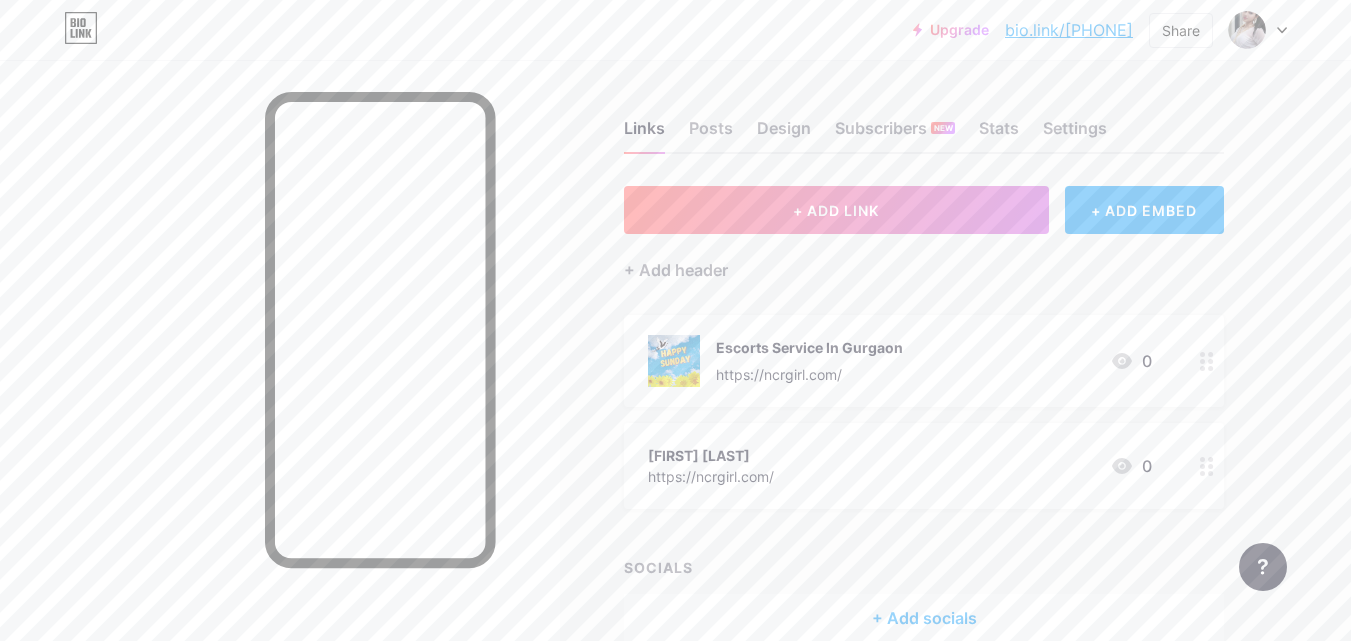 click on "Escorts Service In Gurgaon" at bounding box center [809, 347] 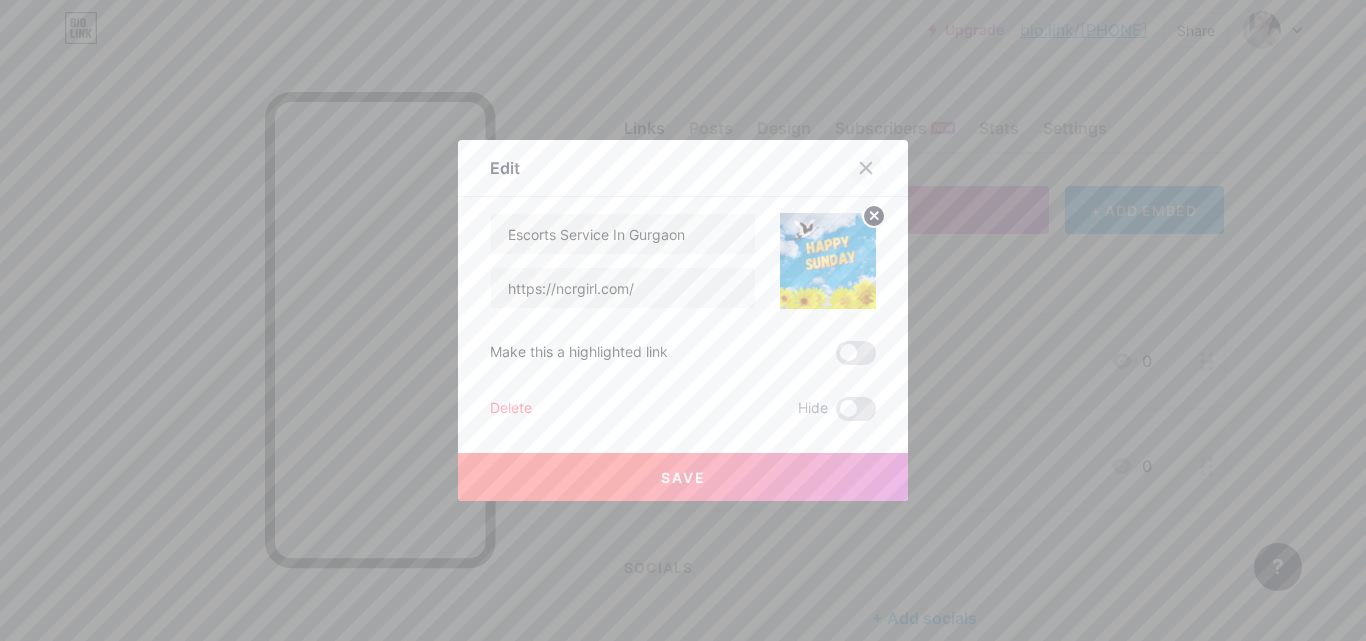 click 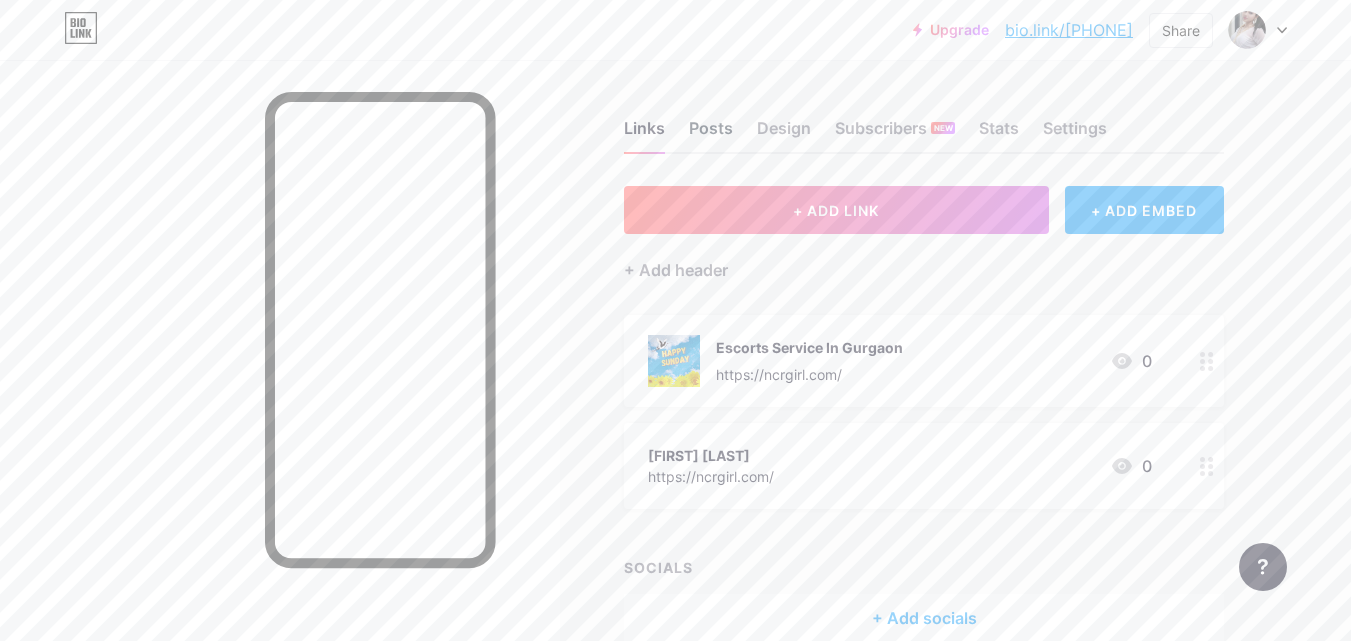 click on "Posts" at bounding box center (711, 134) 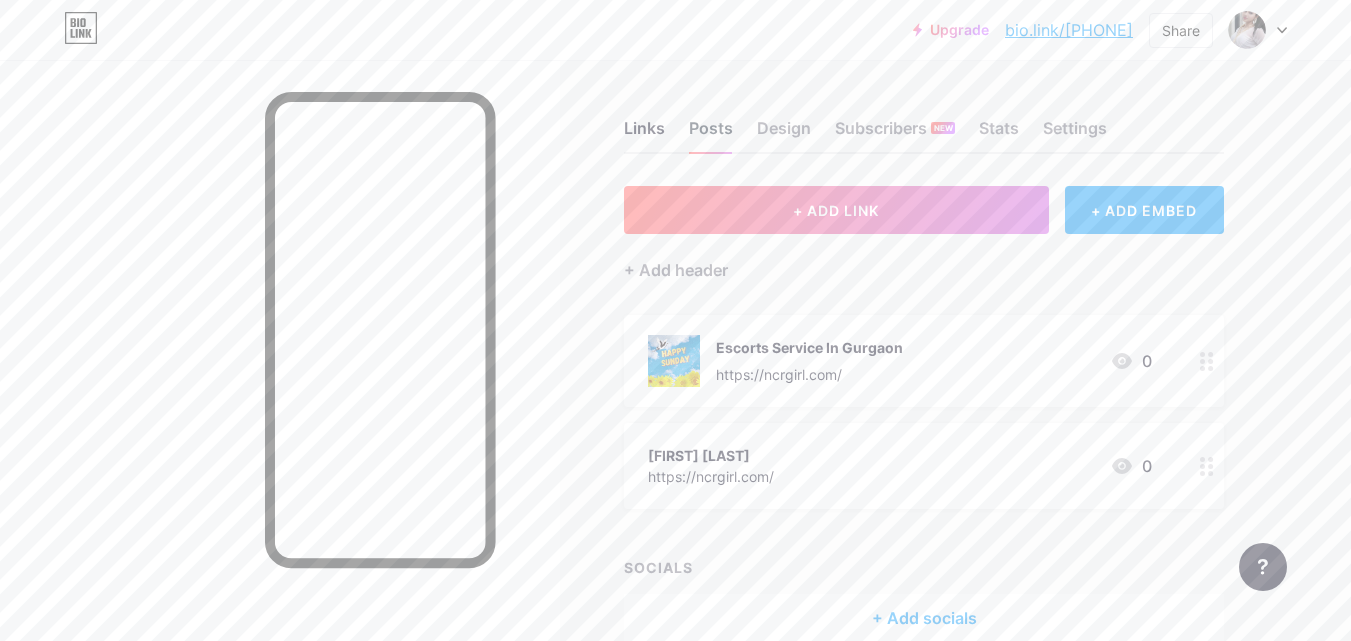 click on "Posts" at bounding box center (711, 134) 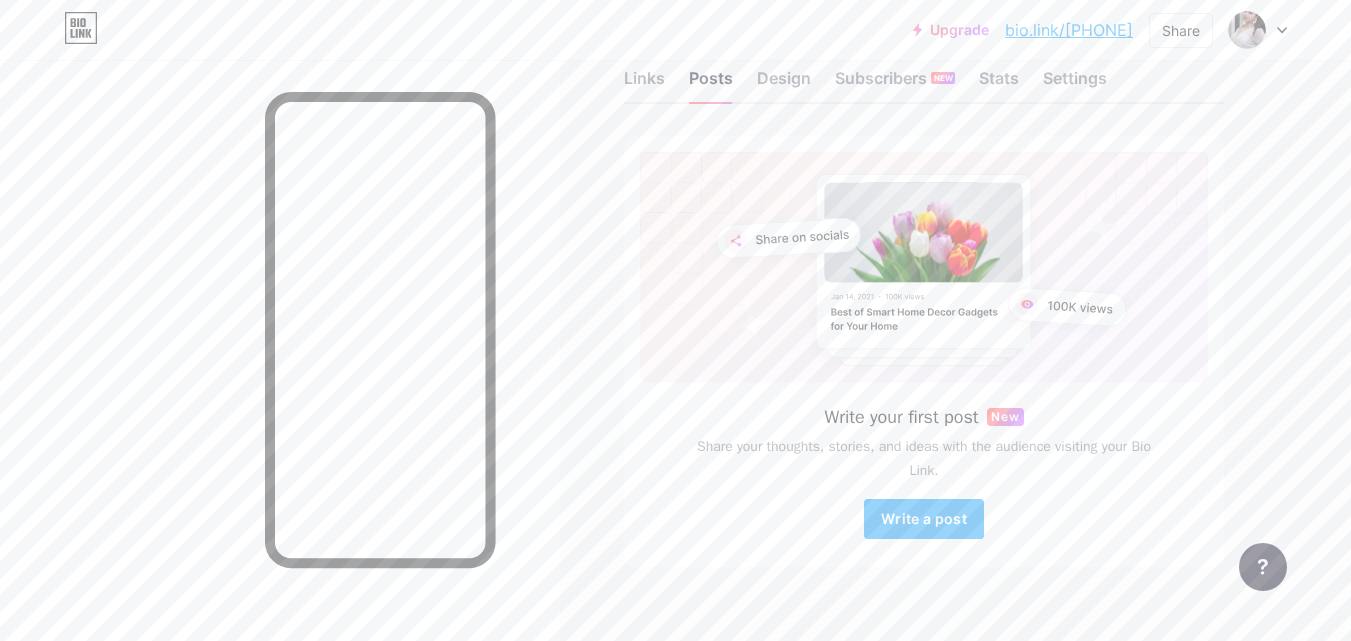 scroll, scrollTop: 76, scrollLeft: 0, axis: vertical 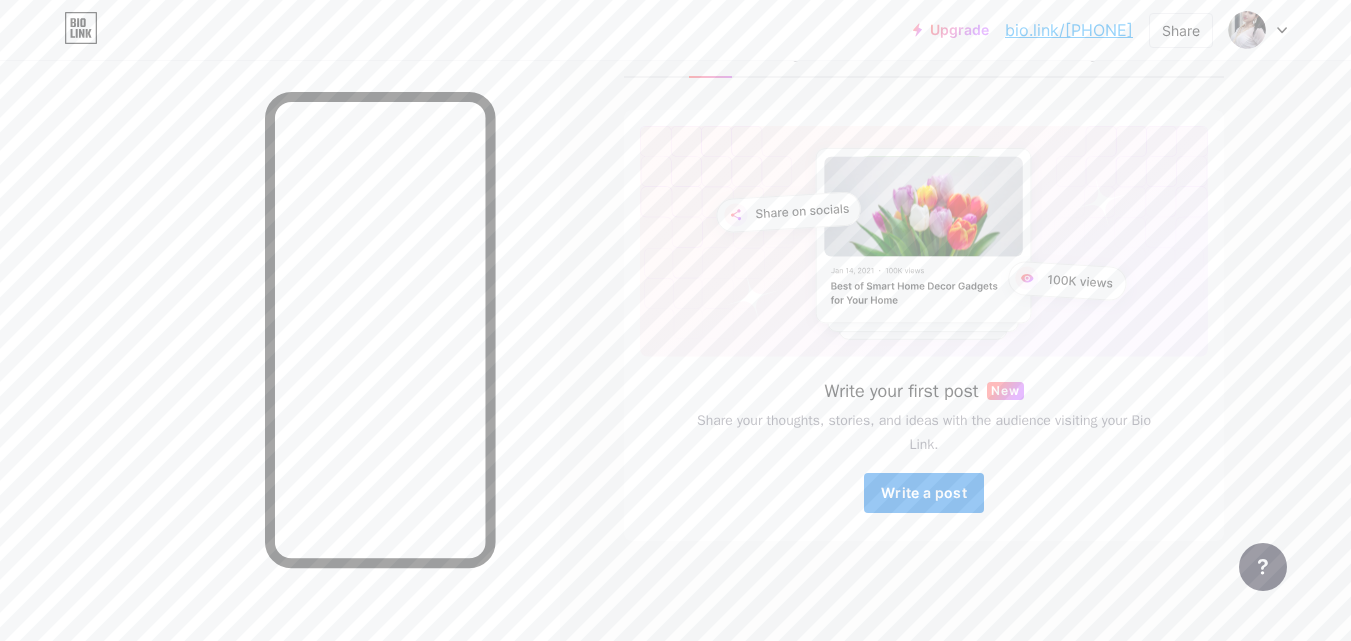click on "Write a post" at bounding box center [924, 493] 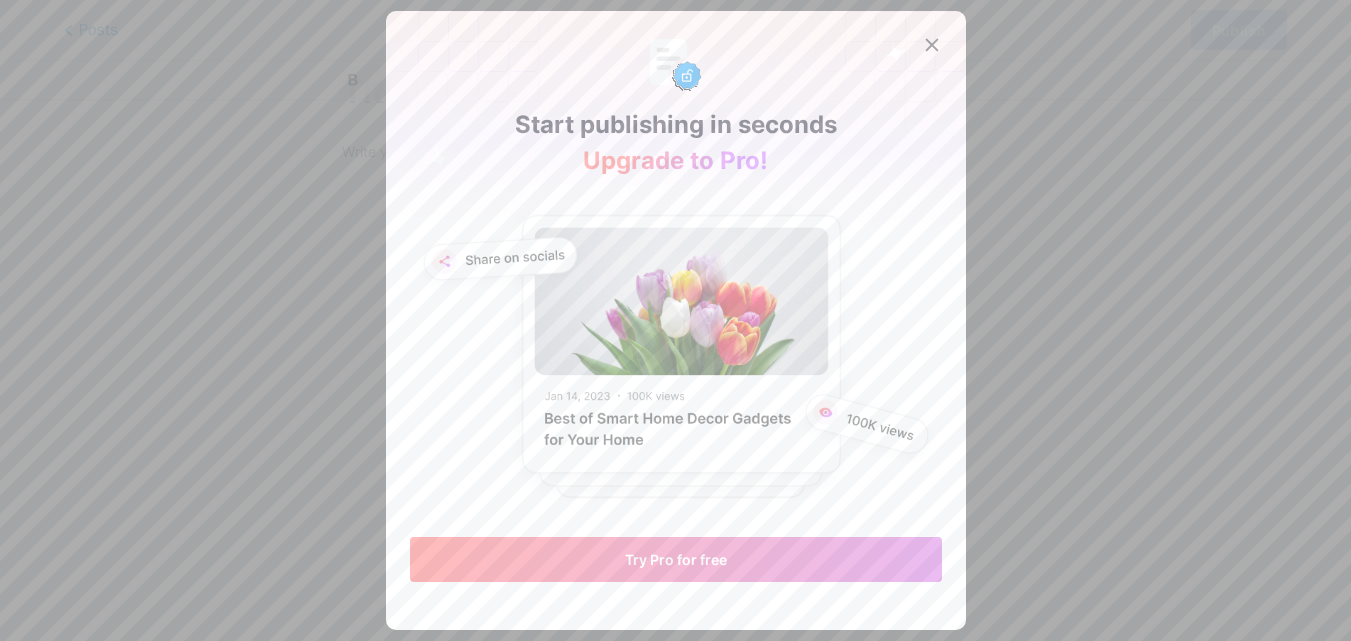 scroll, scrollTop: 0, scrollLeft: 0, axis: both 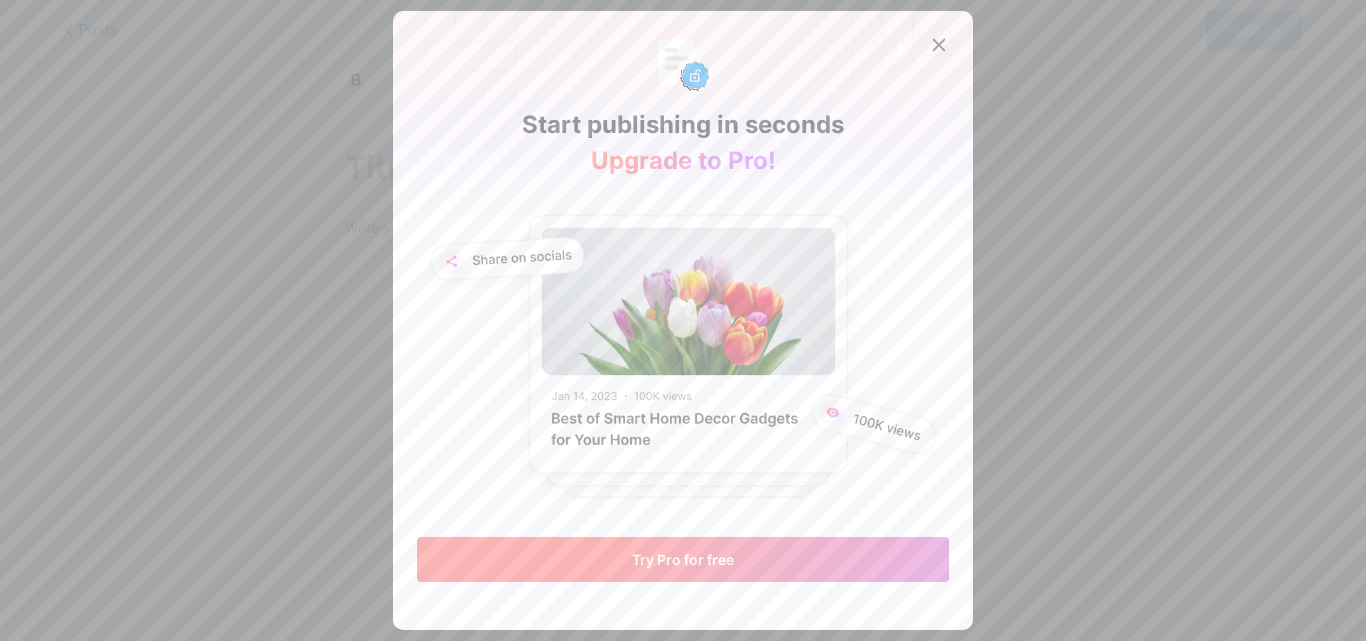 click on "Try Pro for free" at bounding box center (683, 559) 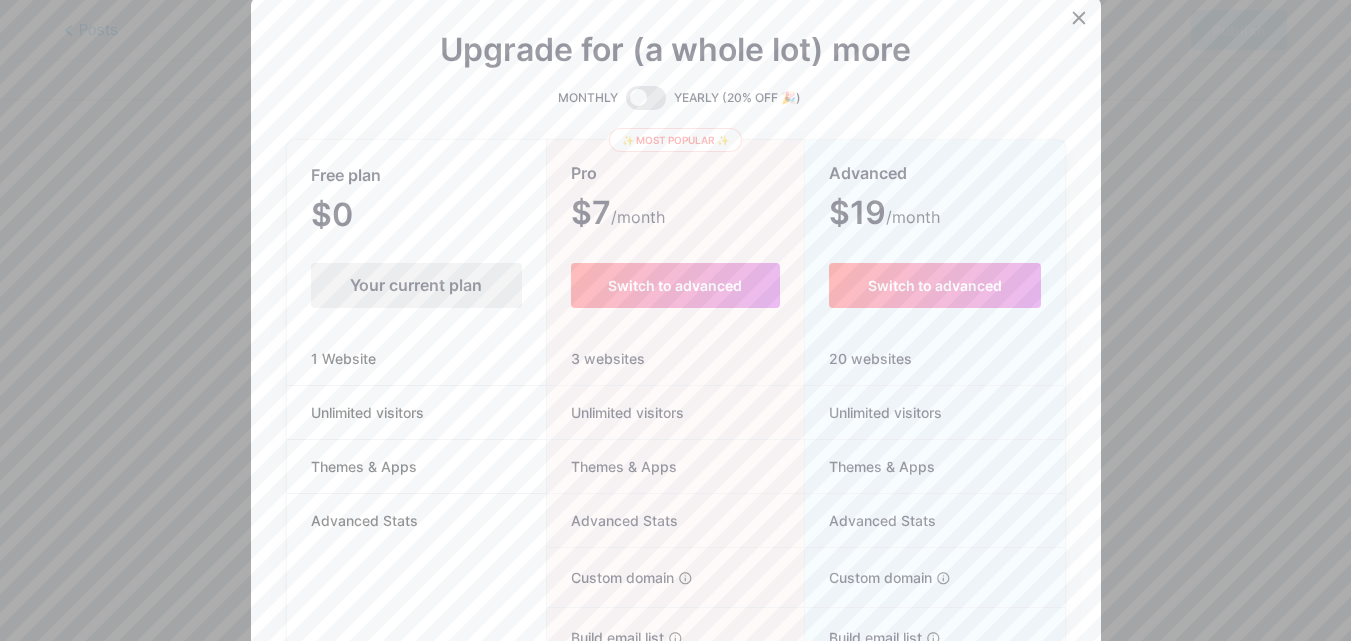 scroll, scrollTop: 0, scrollLeft: 0, axis: both 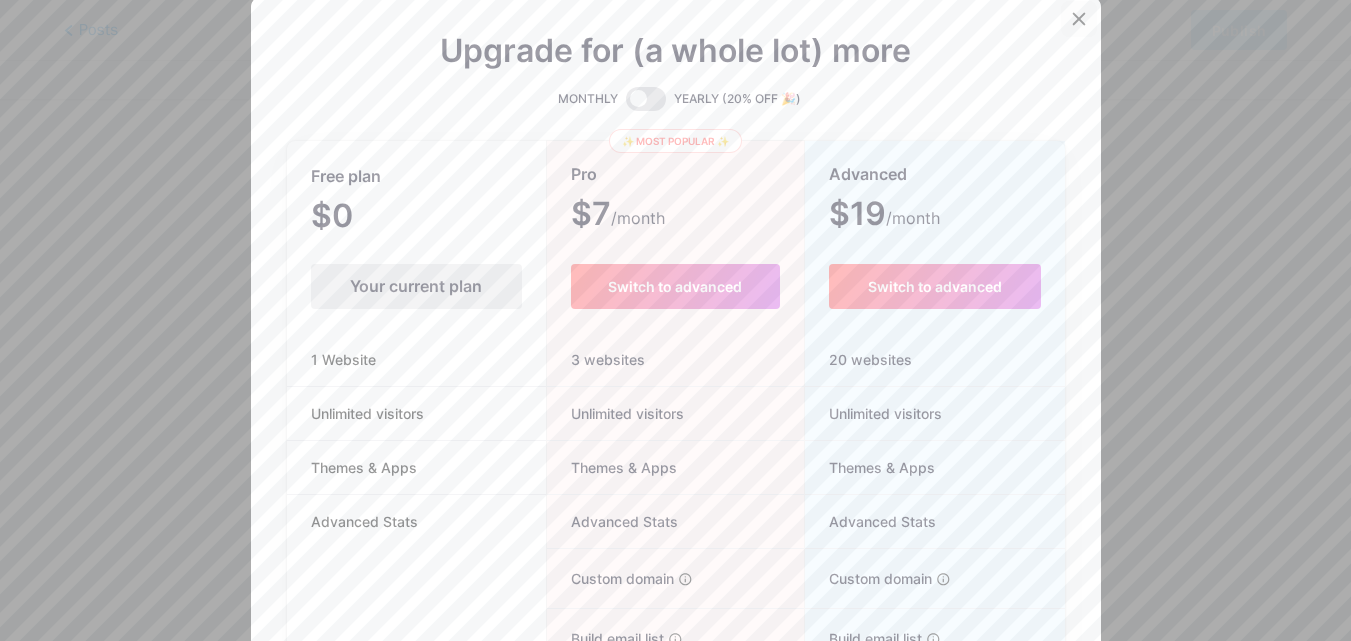 click 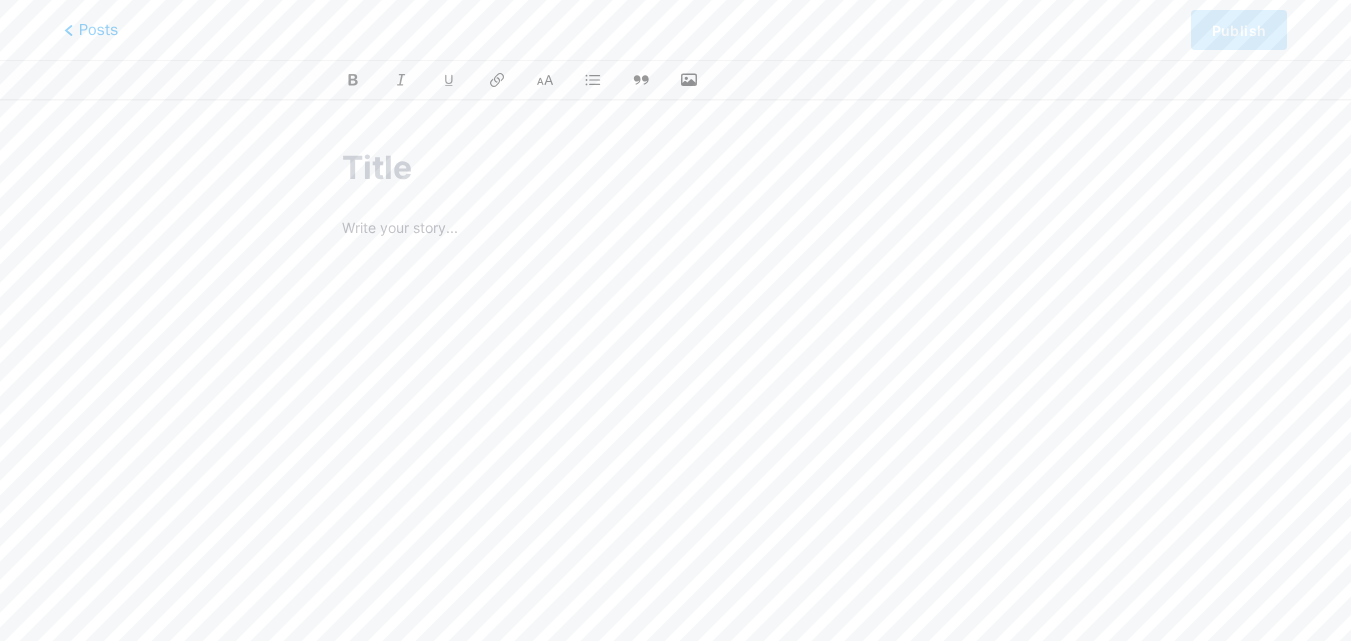click at bounding box center (675, 168) 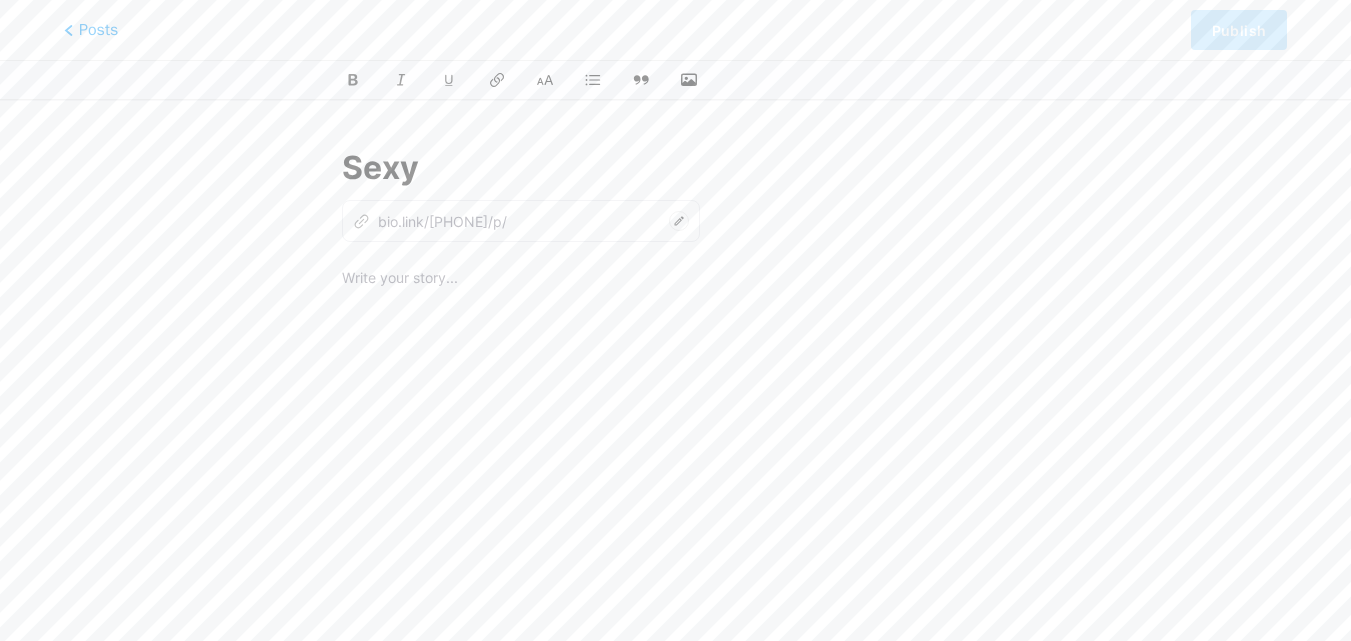 type on "Sexy" 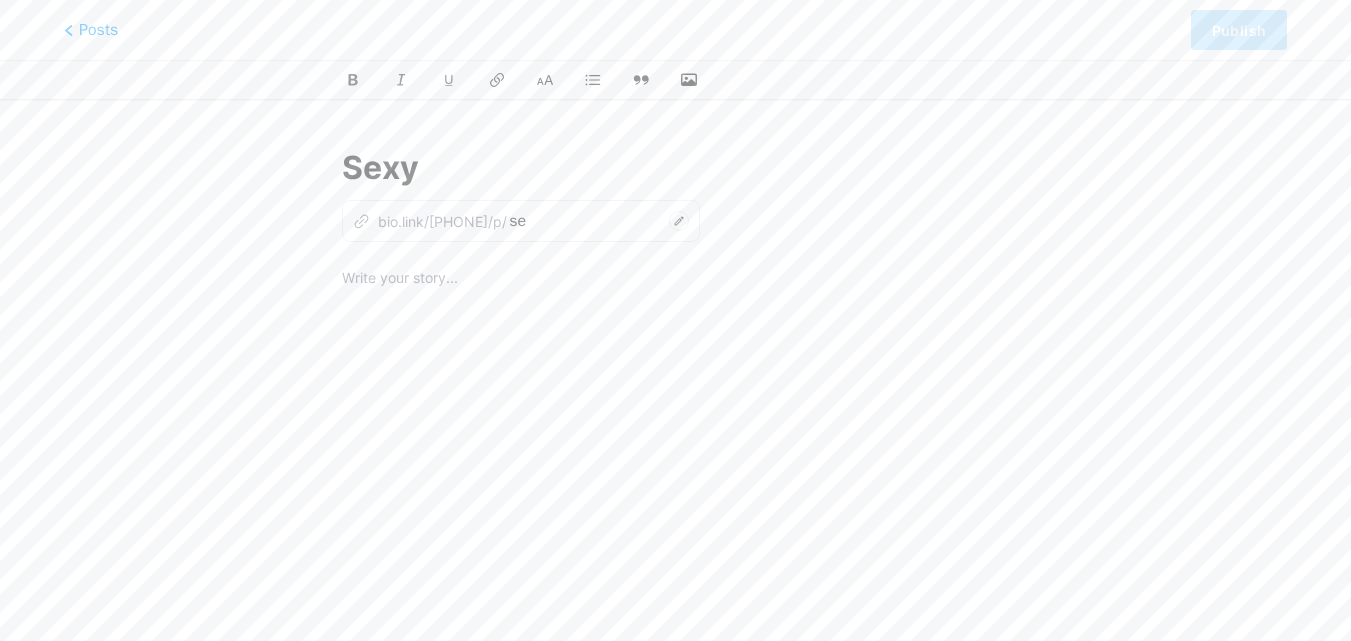type on "sexy" 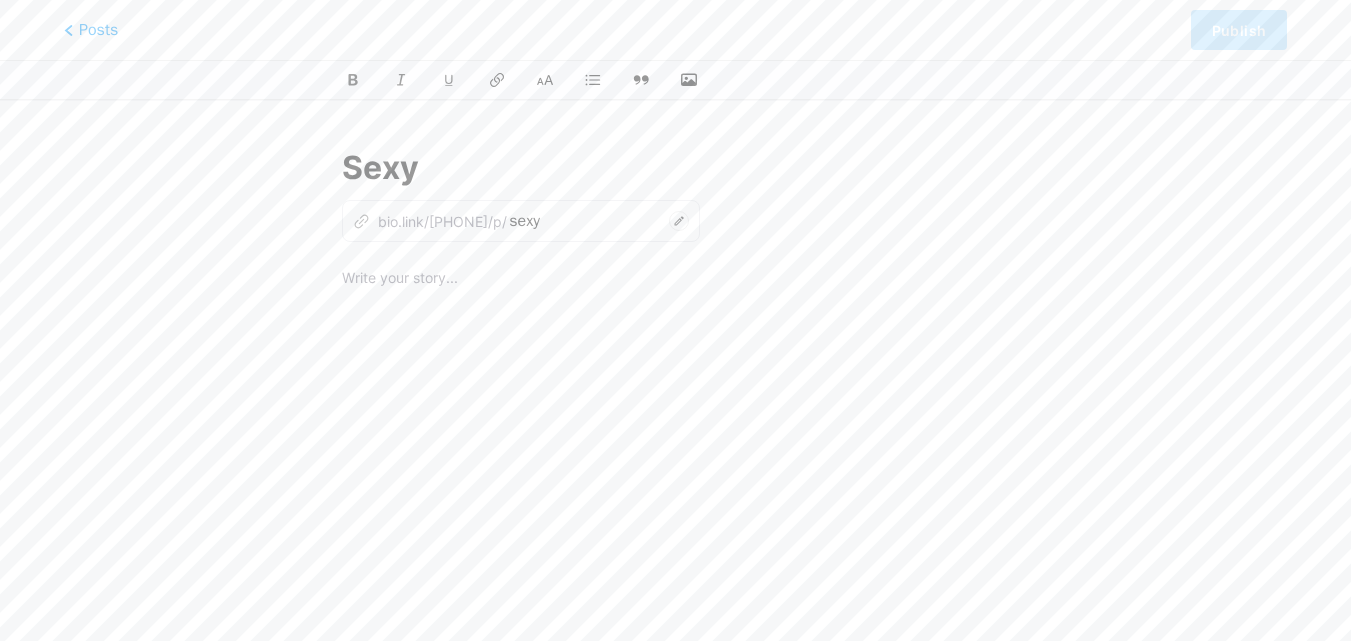 paste on "Gurgaon Escorts Service" 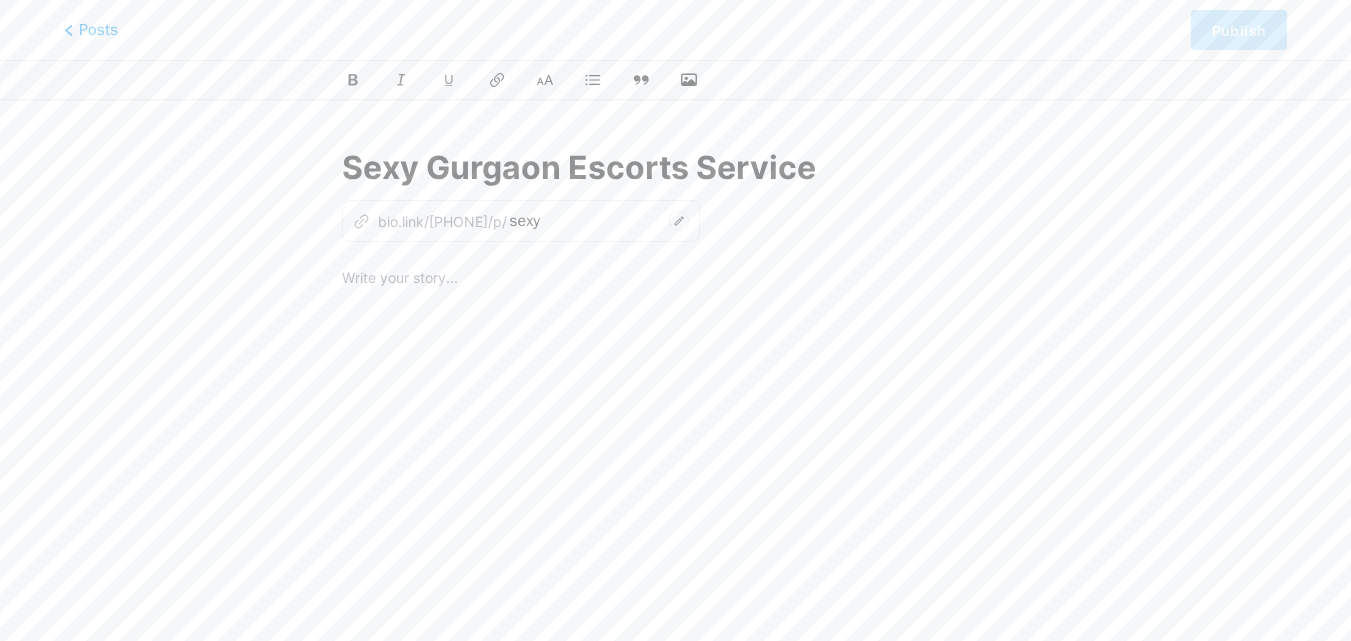 type on "sexy-gurgaon-escorts-service" 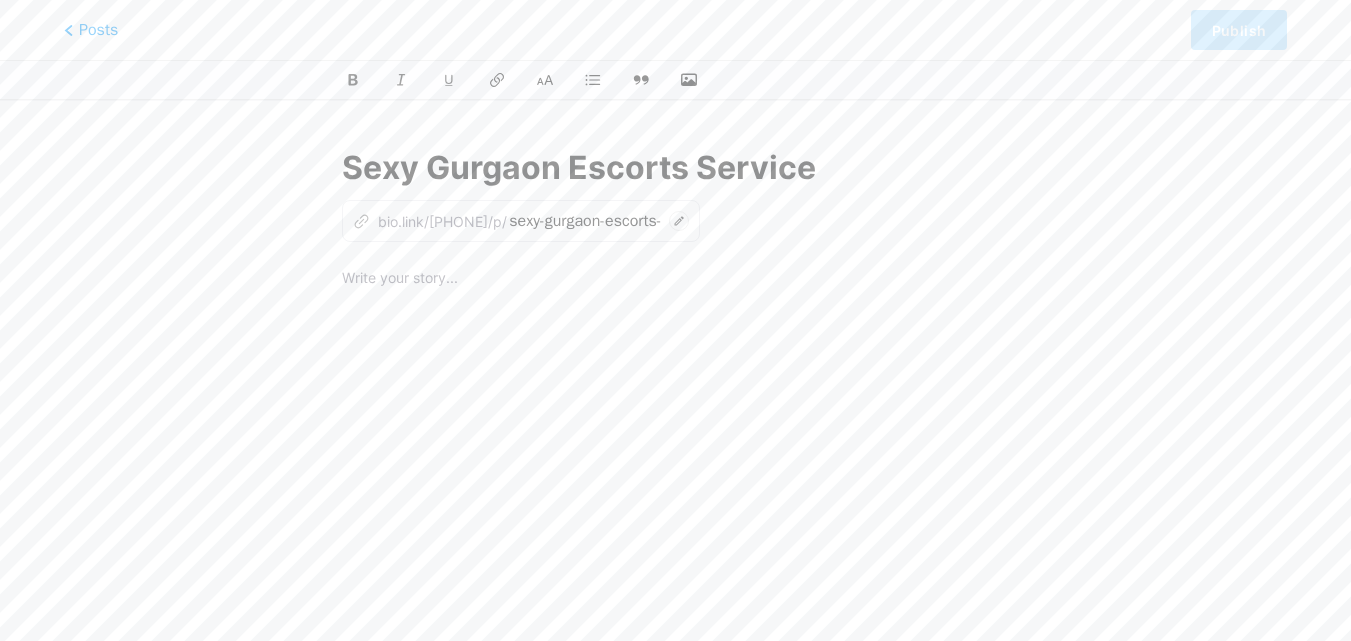 type on "Sexy Gurgaon Escorts Service" 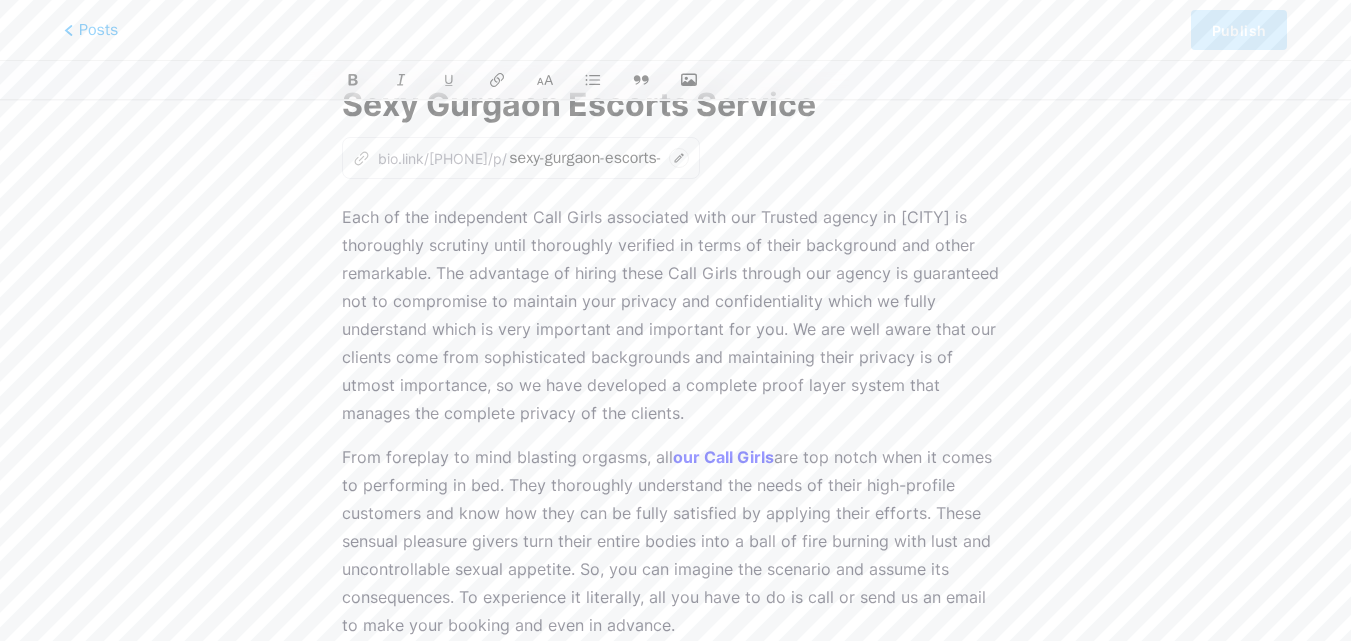scroll, scrollTop: 67, scrollLeft: 0, axis: vertical 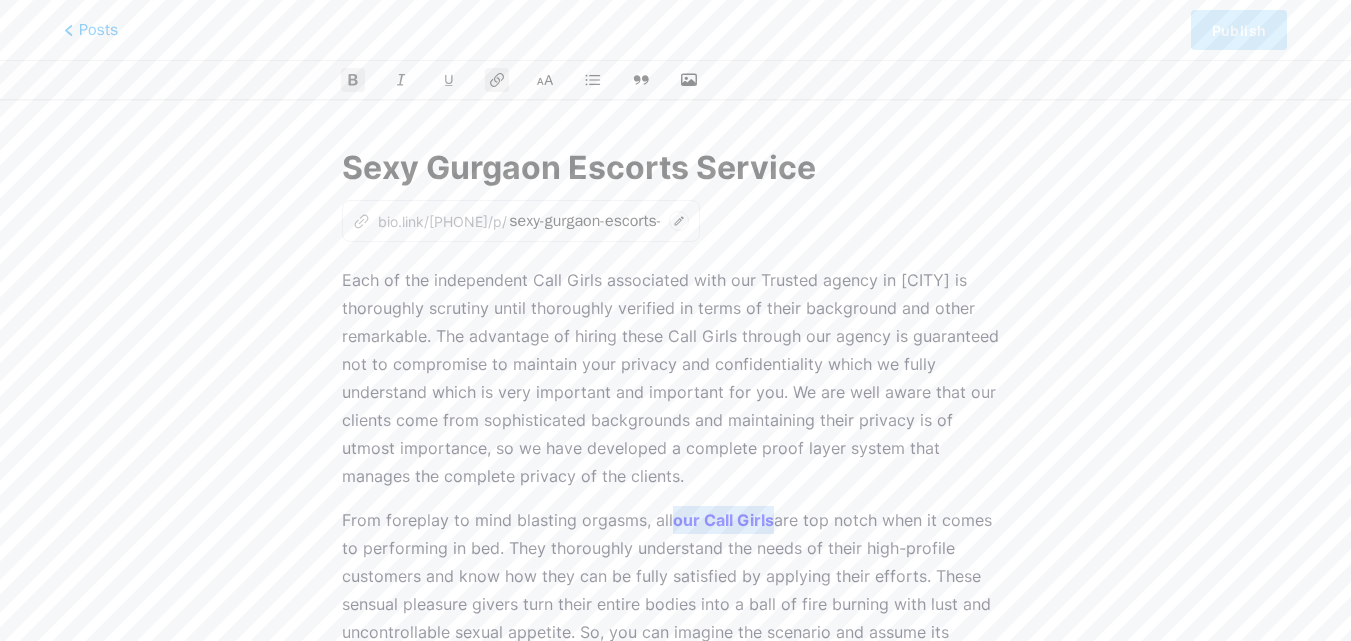 drag, startPoint x: 771, startPoint y: 520, endPoint x: 673, endPoint y: 518, distance: 98.02041 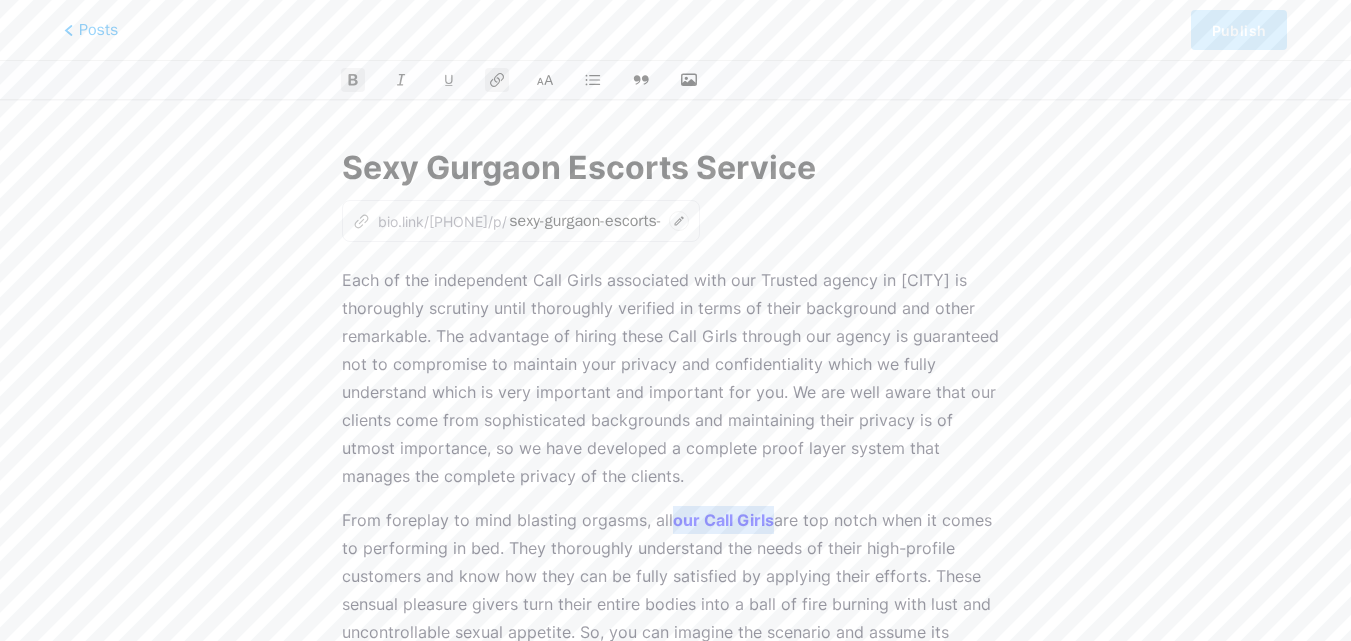 click on "our Call Girls" at bounding box center (723, 520) 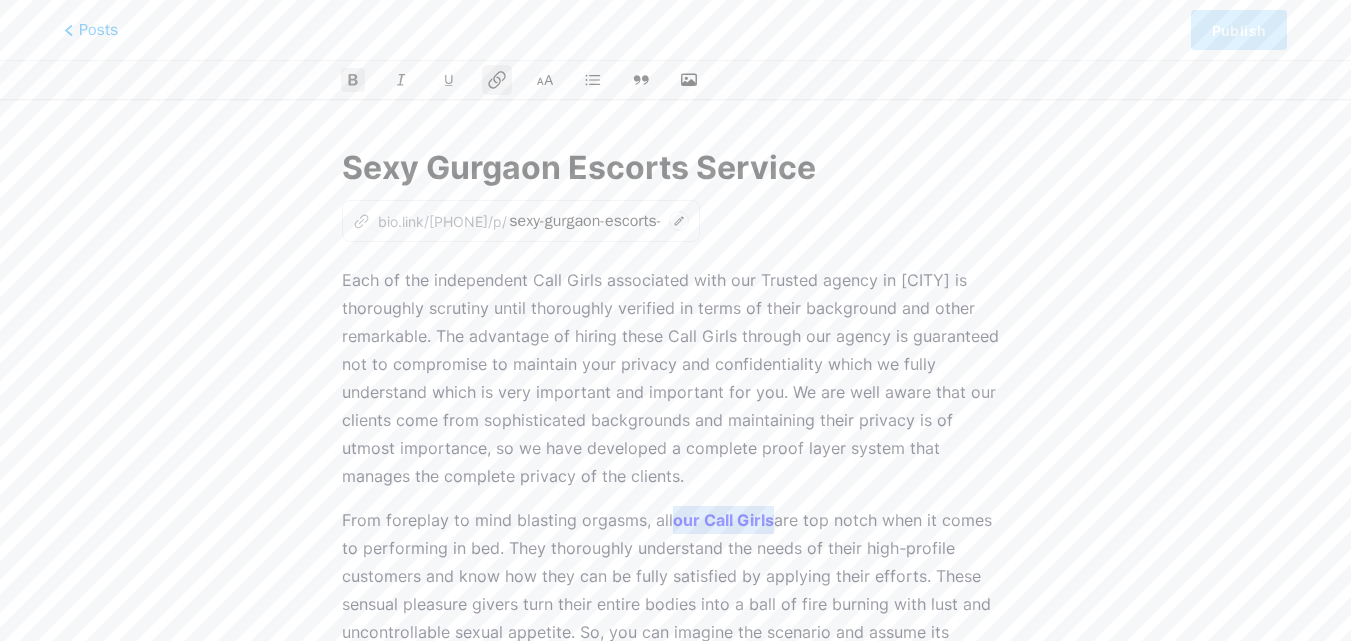 click 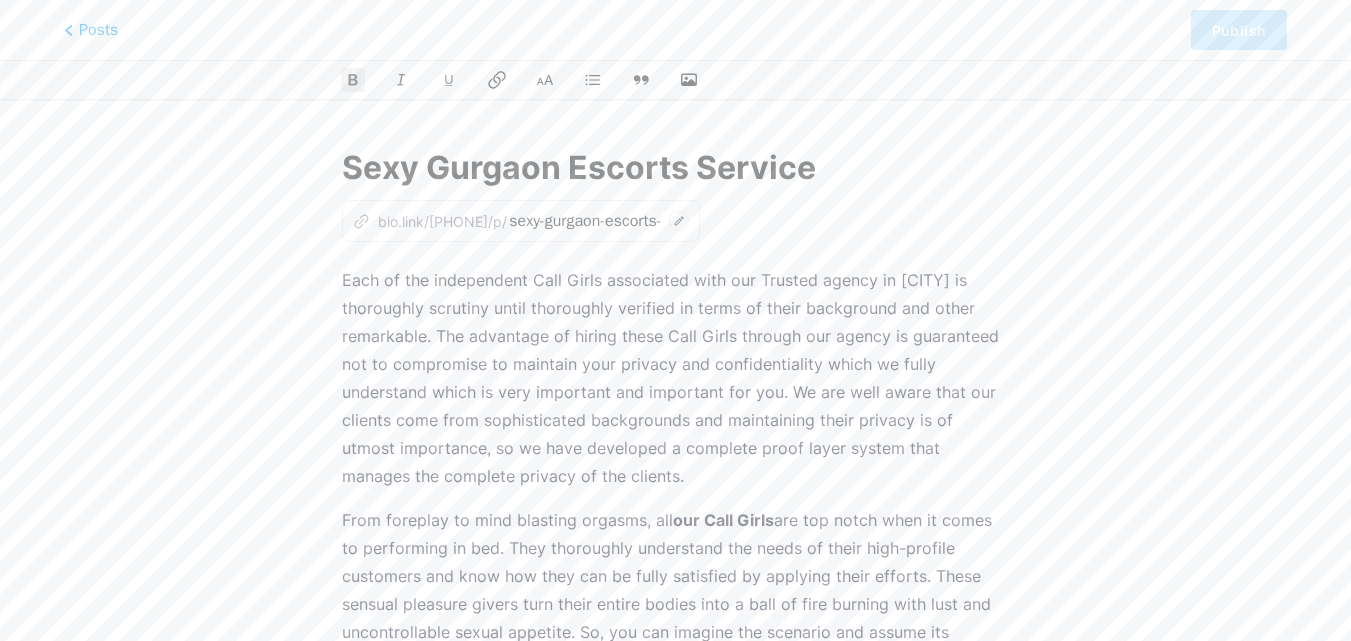 click 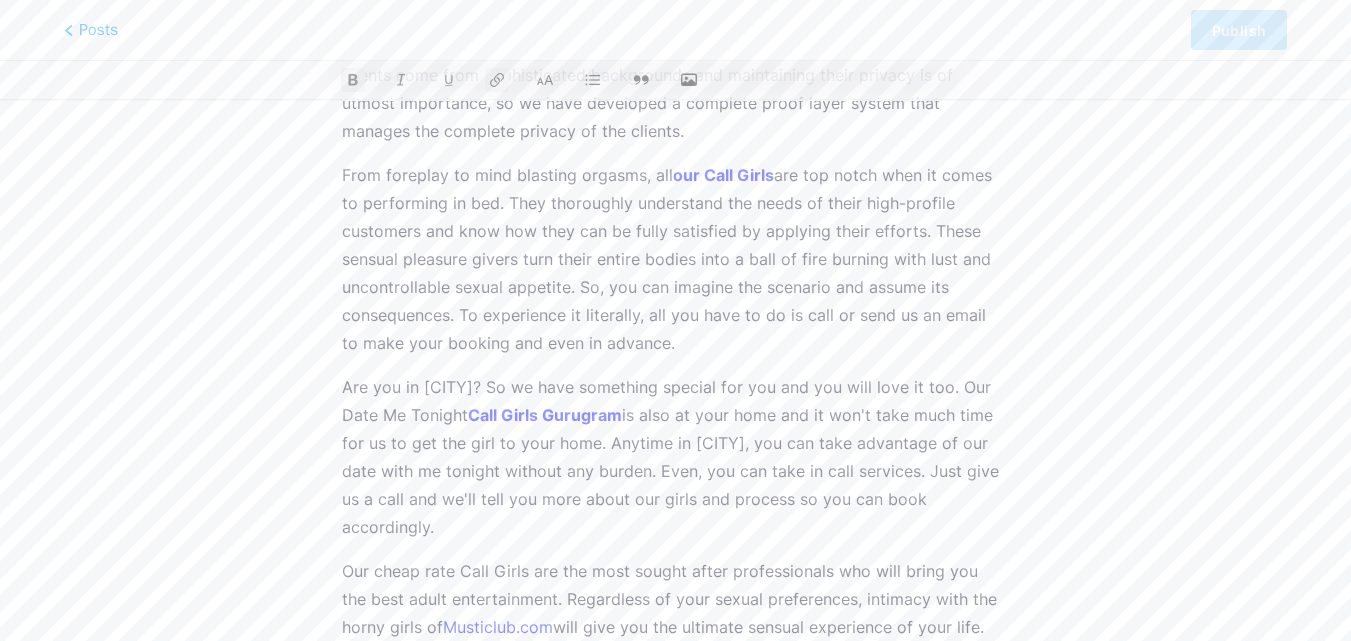 scroll, scrollTop: 447, scrollLeft: 0, axis: vertical 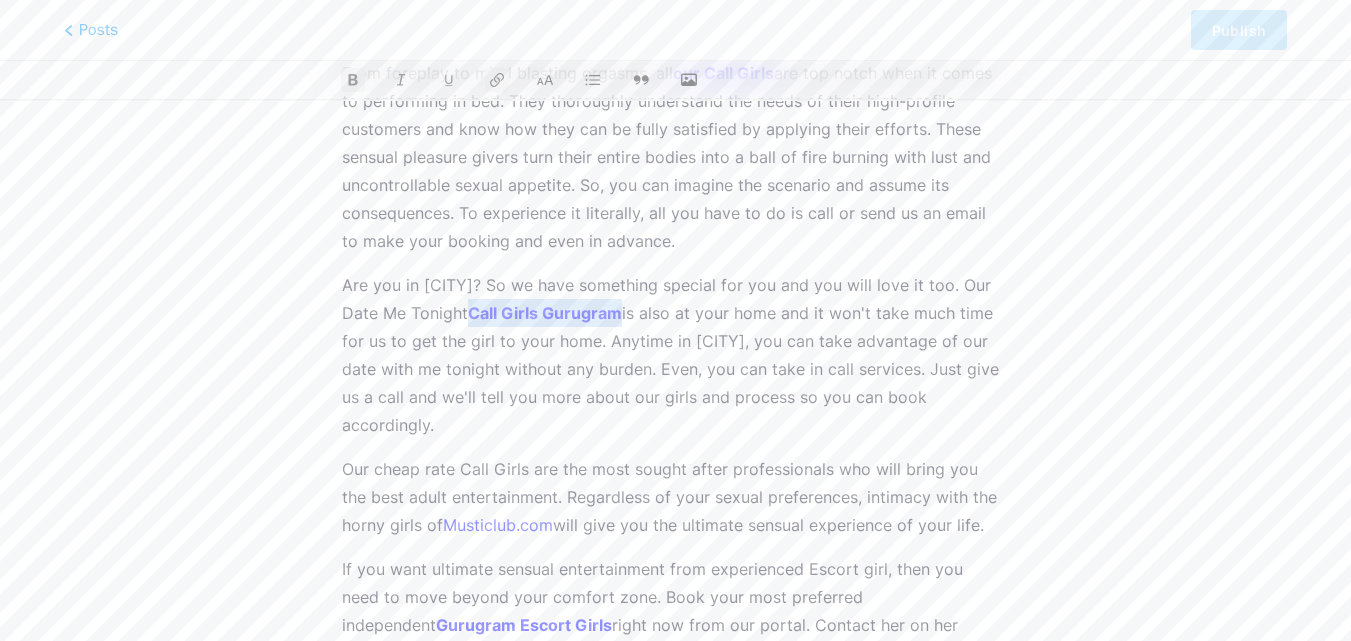 drag, startPoint x: 657, startPoint y: 311, endPoint x: 505, endPoint y: 309, distance: 152.01315 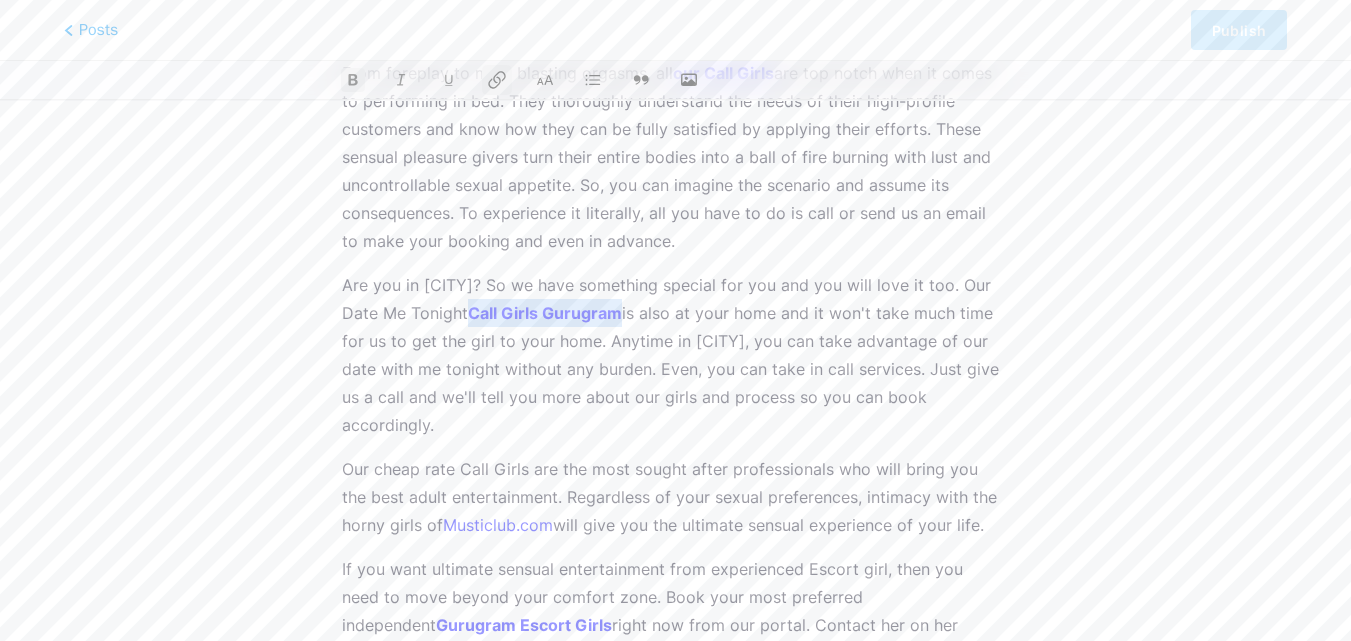 click 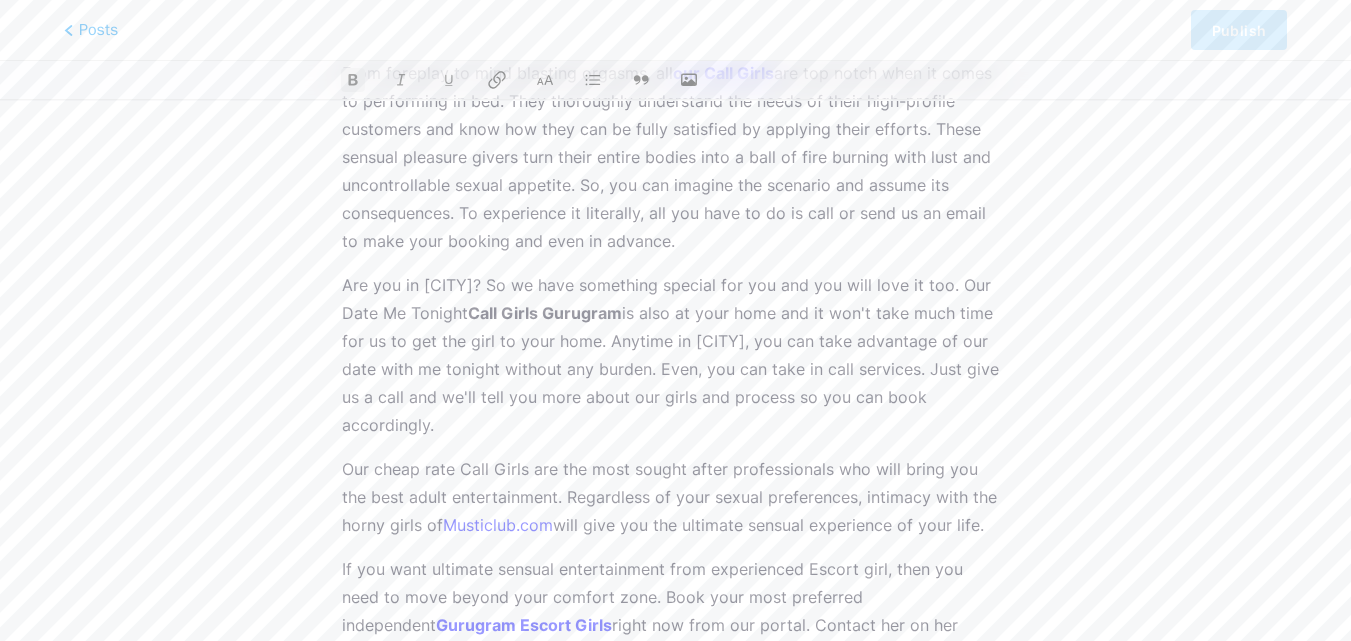 click 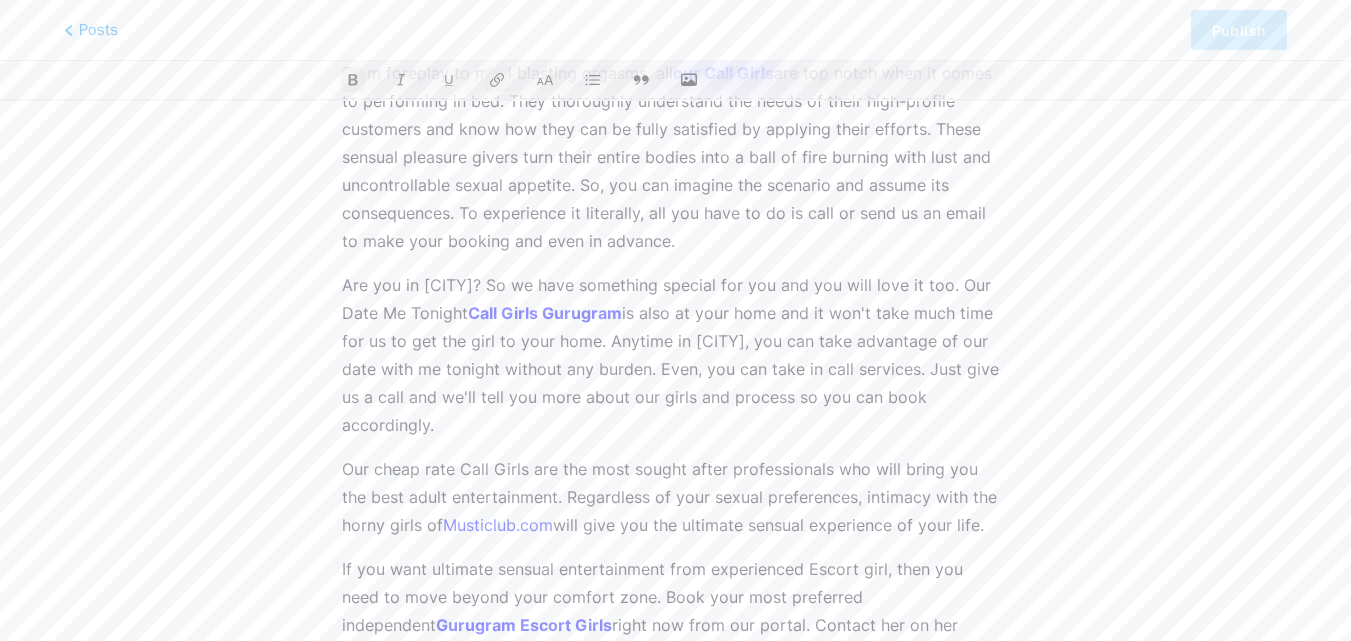 click on "Musticlub.com" at bounding box center [498, 525] 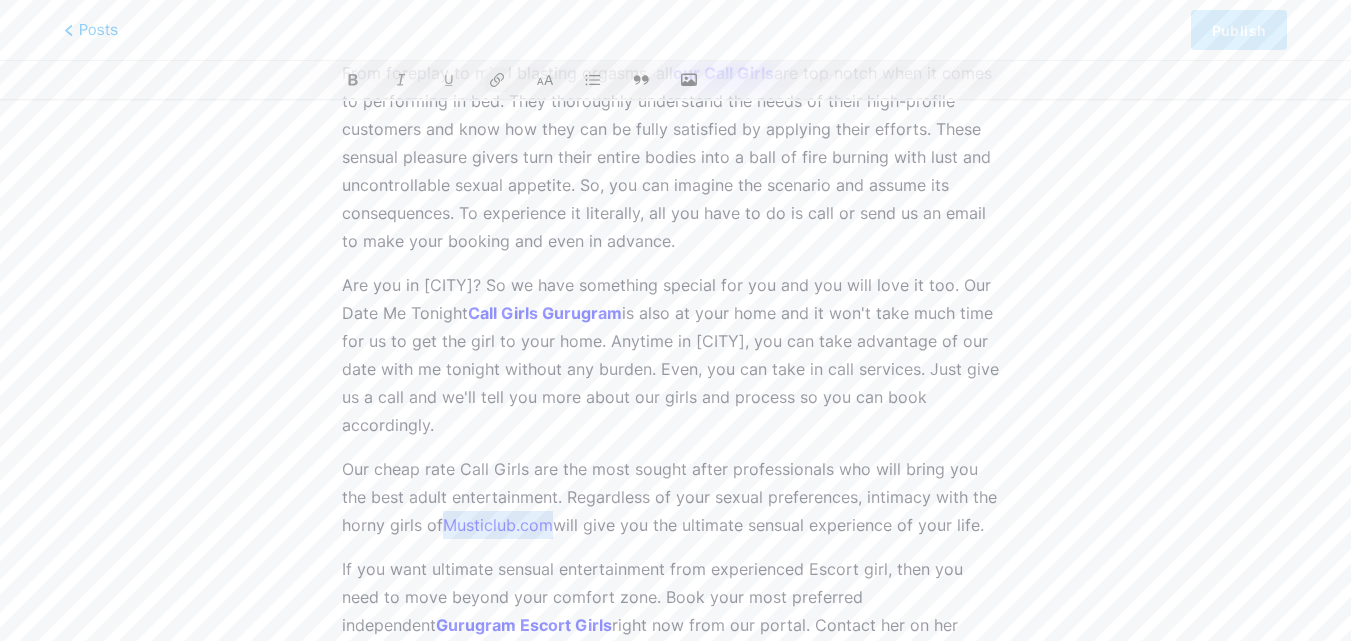 drag, startPoint x: 554, startPoint y: 523, endPoint x: 449, endPoint y: 528, distance: 105.11898 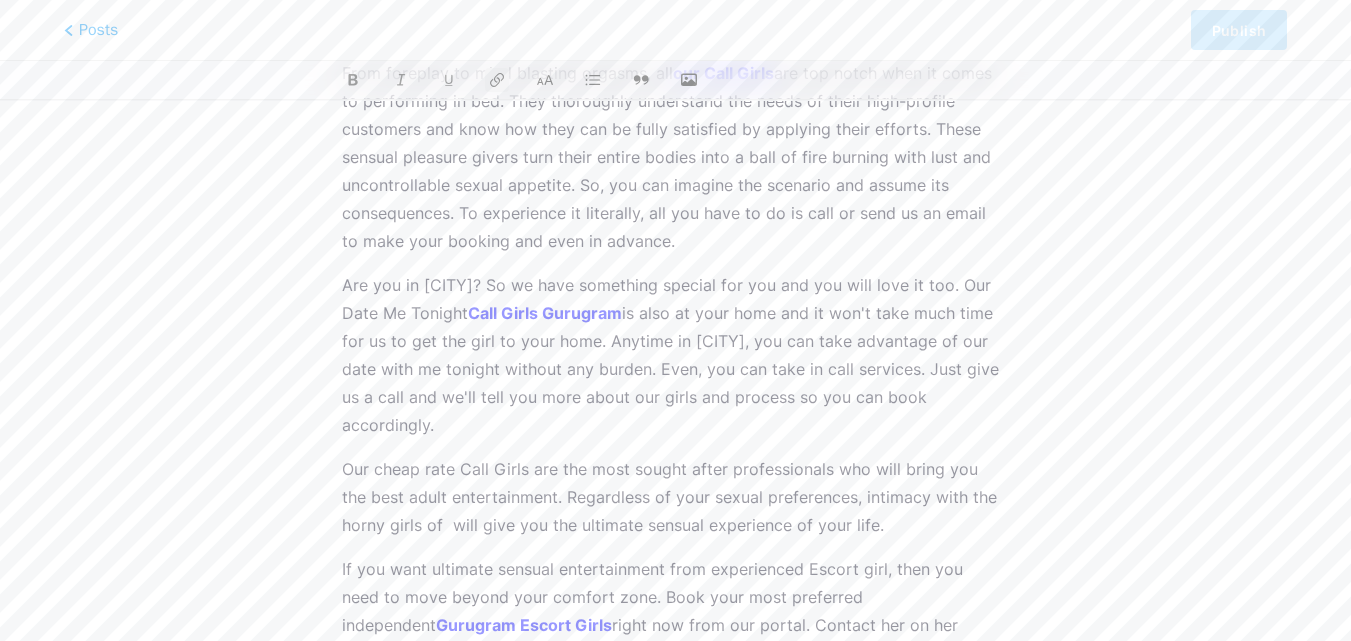 type 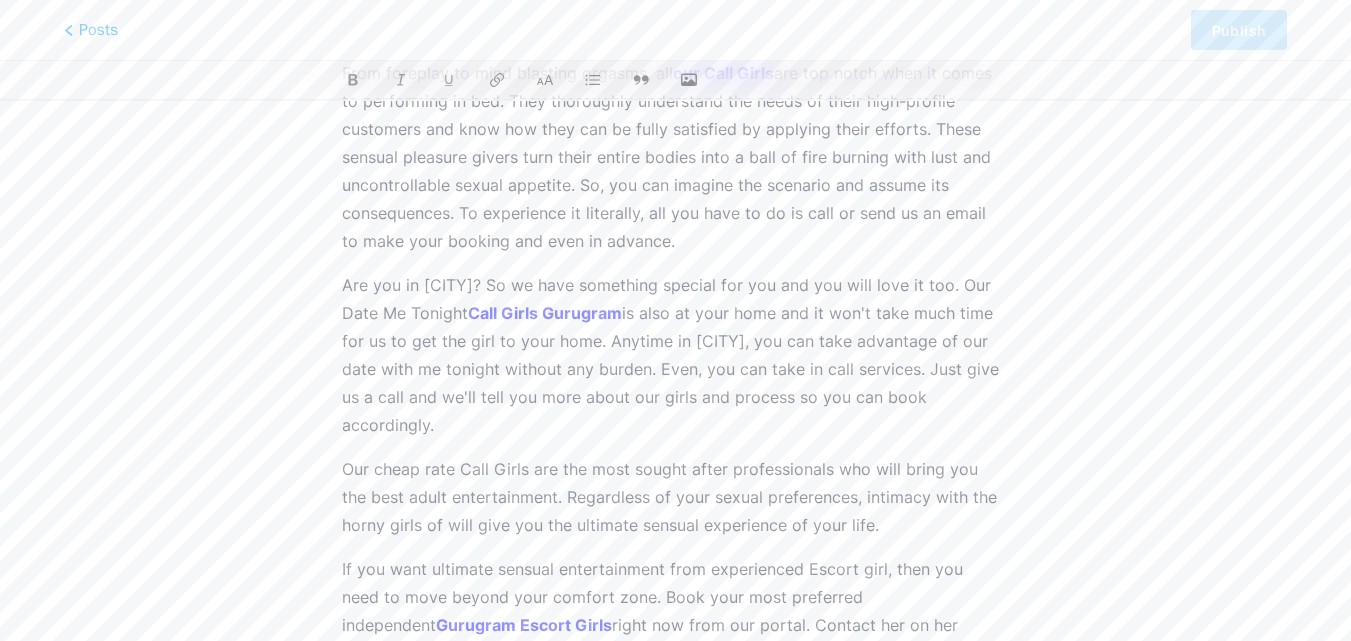 click on "If you want ultimate sensual entertainment from experienced Escort girl, then you need to move beyond your comfort zone. Book your most preferred independent  [CITY] Escort Girls  right now from our portal. Contact her on her WhatsApp number to assess her suitability and express your sexual attraction. She will be happy to help you solve all the questions. Take his professional help to make your life blissful. She will provide you with the most satisfying erotic services such as courtship experiences, dinner dating, erotic massages, sex in various positions, one-night stands, threesomes, role play, and what not. Give it a try and find out the jackpot of sexism right now." at bounding box center (675, 681) 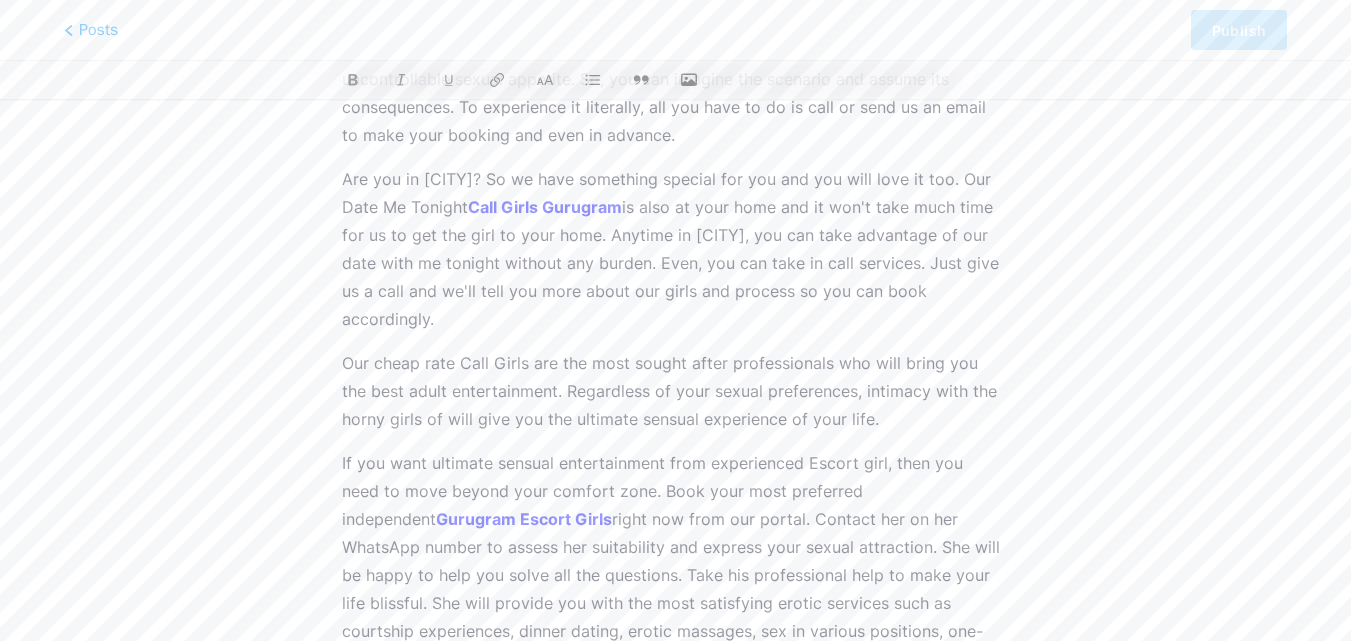 scroll, scrollTop: 581, scrollLeft: 0, axis: vertical 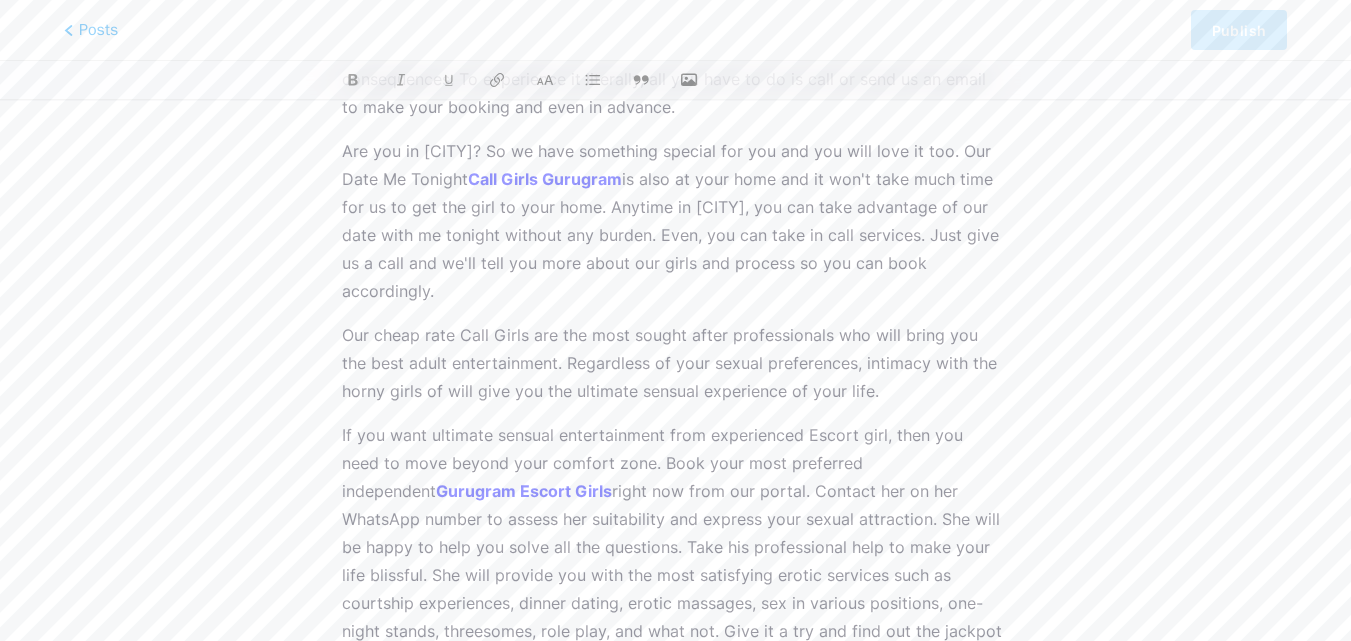 click on "If you want ultimate sensual entertainment from experienced Escort girl, then you need to move beyond your comfort zone. Book your most preferred independent  [CITY] Escort Girls  right now from our portal. Contact her on her WhatsApp number to assess her suitability and express your sexual attraction. She will be happy to help you solve all the questions. Take his professional help to make your life blissful. She will provide you with the most satisfying erotic services such as courtship experiences, dinner dating, erotic massages, sex in various positions, one-night stands, threesomes, role play, and what not. Give it a try and find out the jackpot of sexism right now." at bounding box center [675, 547] 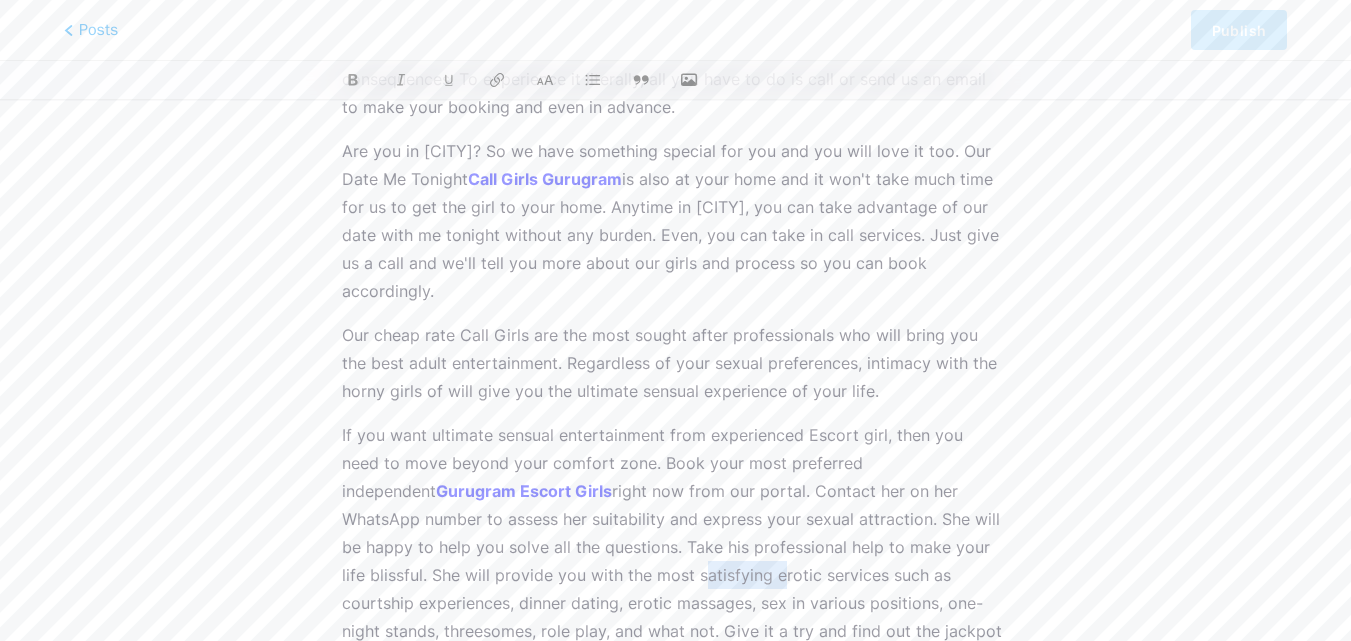 click on "If you want ultimate sensual entertainment from experienced Escort girl, then you need to move beyond your comfort zone. Book your most preferred independent  [CITY] Escort Girls  right now from our portal. Contact her on her WhatsApp number to assess her suitability and express your sexual attraction. She will be happy to help you solve all the questions. Take his professional help to make your life blissful. She will provide you with the most satisfying erotic services such as courtship experiences, dinner dating, erotic massages, sex in various positions, one-night stands, threesomes, role play, and what not. Give it a try and find out the jackpot of sexism right now." at bounding box center [675, 547] 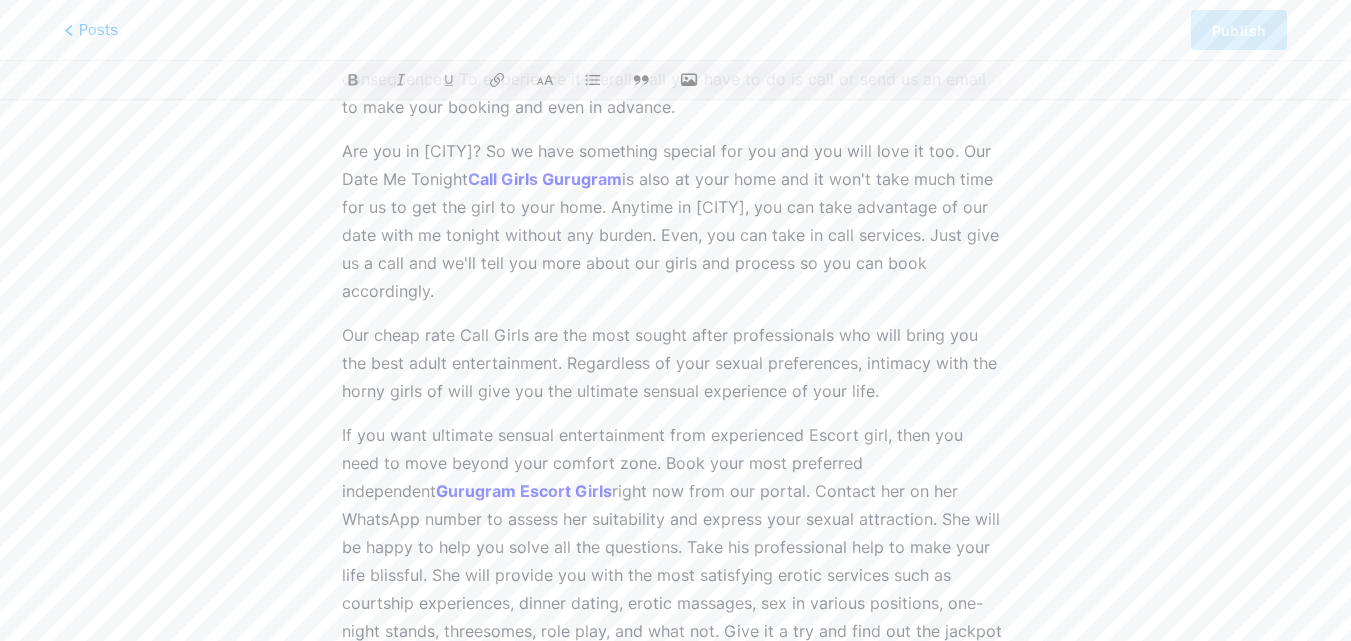 click on "If you want ultimate sensual entertainment from experienced Escort girl, then you need to move beyond your comfort zone. Book your most preferred independent  [CITY] Escort Girls  right now from our portal. Contact her on her WhatsApp number to assess her suitability and express your sexual attraction. She will be happy to help you solve all the questions. Take his professional help to make your life blissful. She will provide you with the most satisfying erotic services such as courtship experiences, dinner dating, erotic massages, sex in various positions, one-night stands, threesomes, role play, and what not. Give it a try and find out the jackpot of sexism right now." at bounding box center [675, 547] 